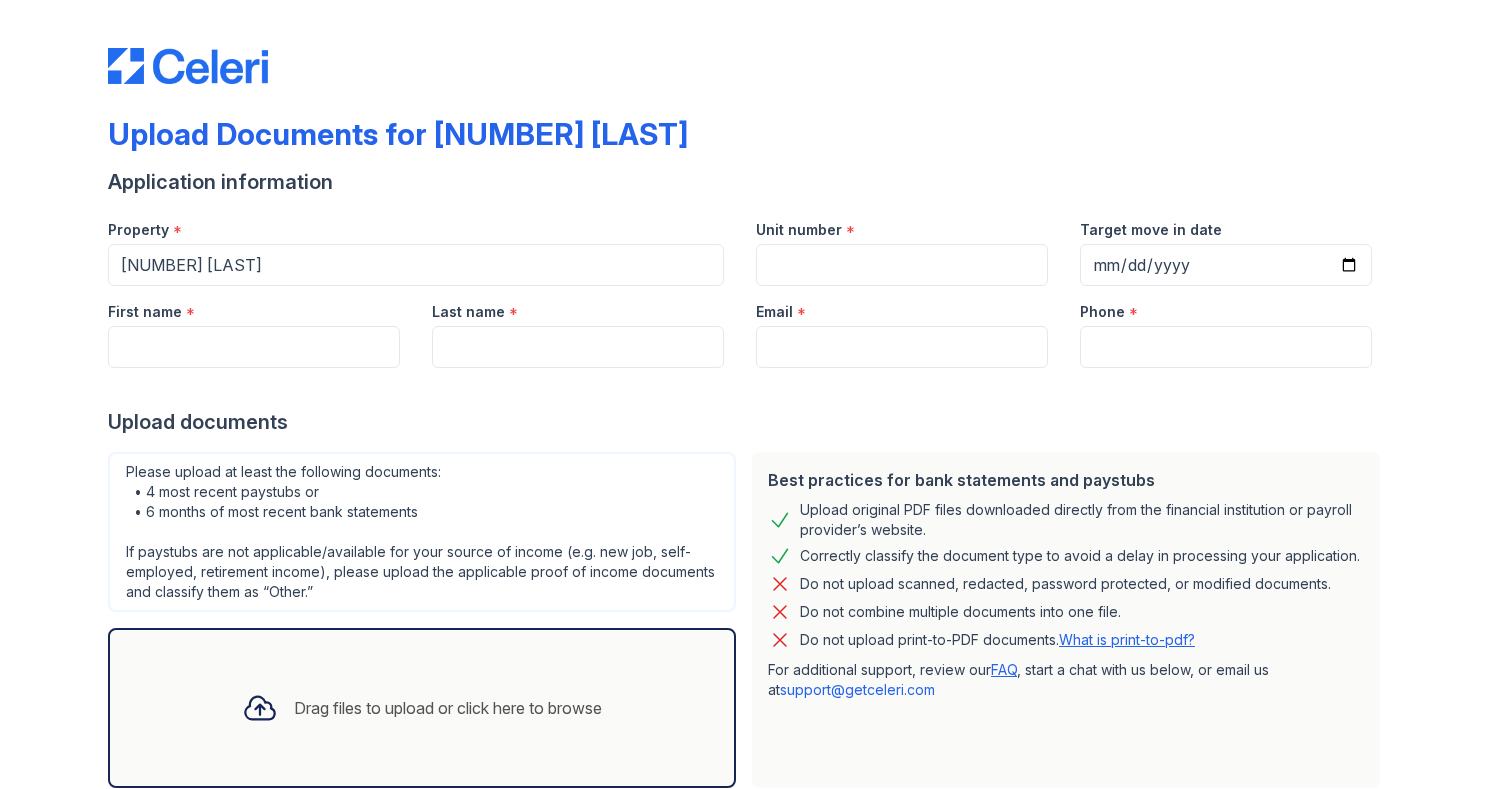 scroll, scrollTop: 0, scrollLeft: 0, axis: both 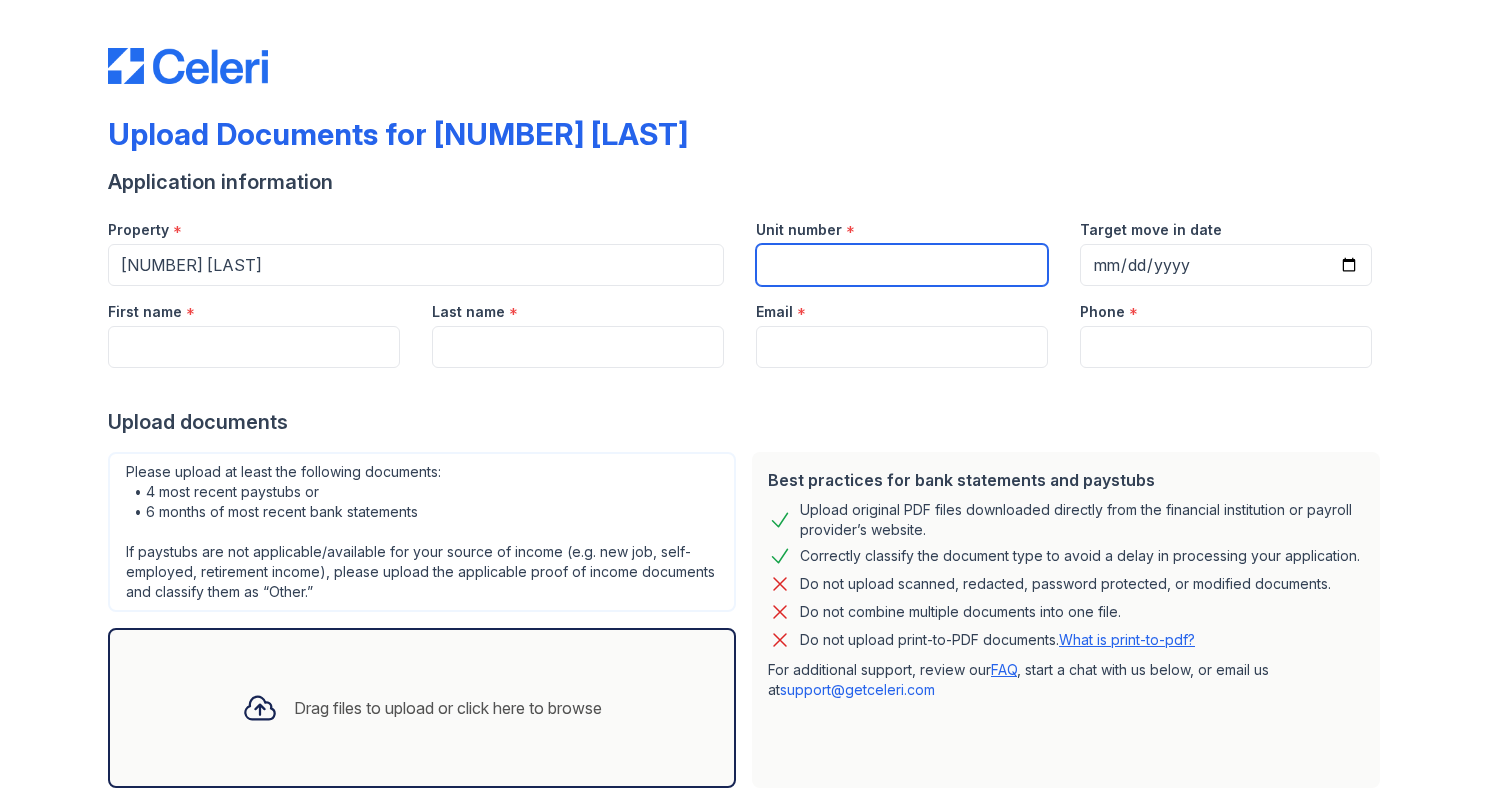 click on "Unit number" at bounding box center (902, 265) 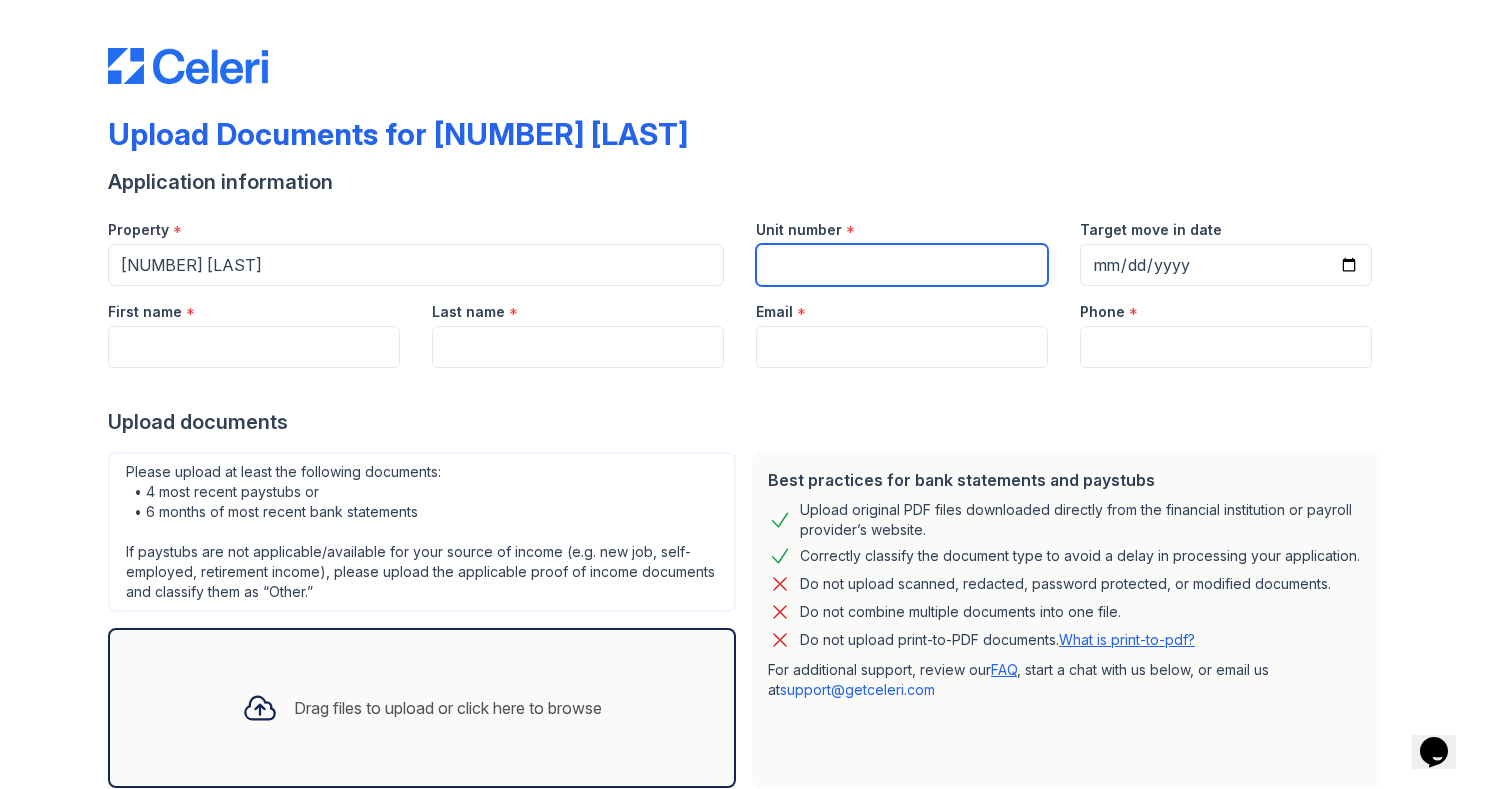 scroll, scrollTop: 0, scrollLeft: 0, axis: both 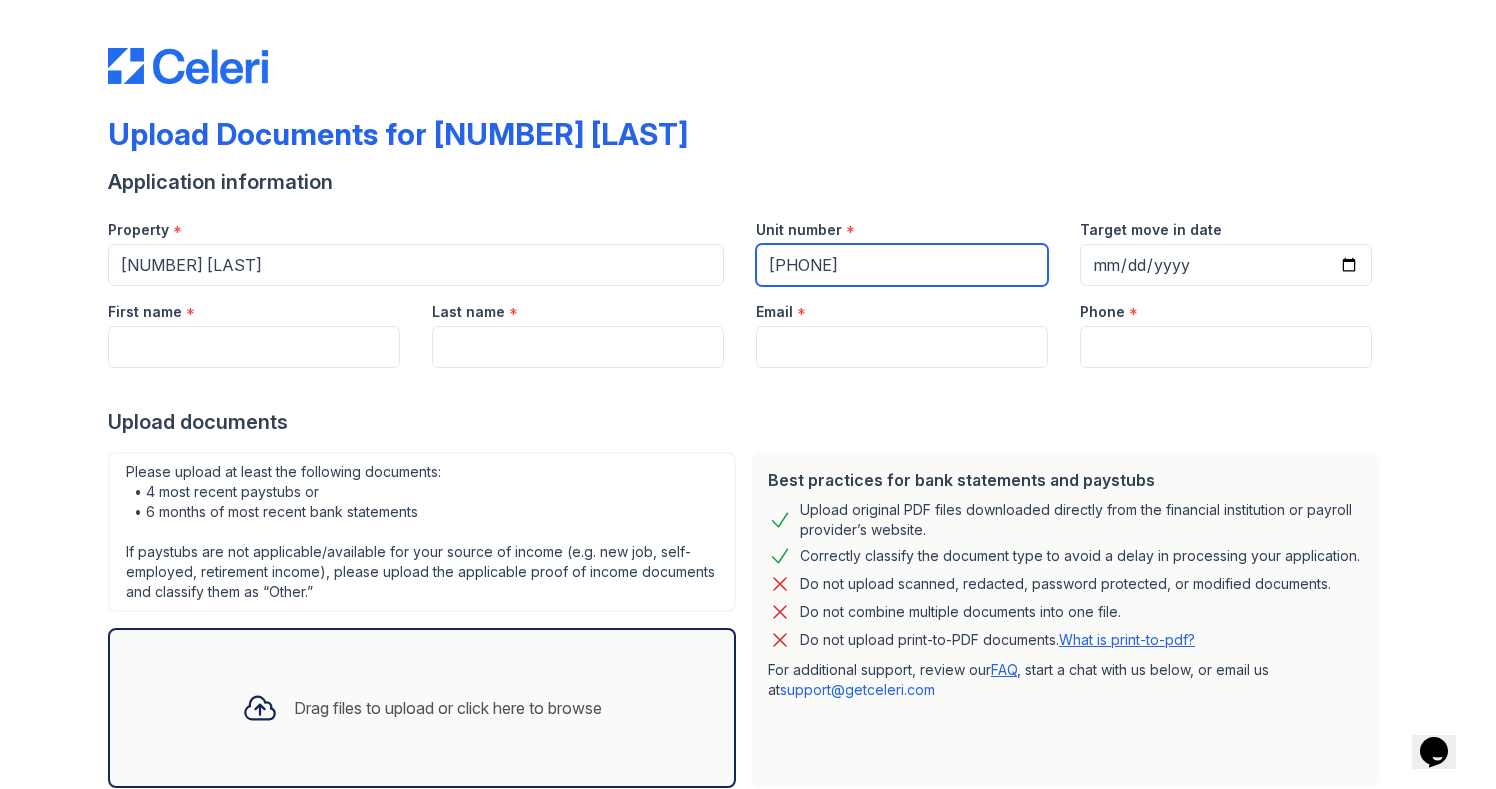 type on "[PHONE]" 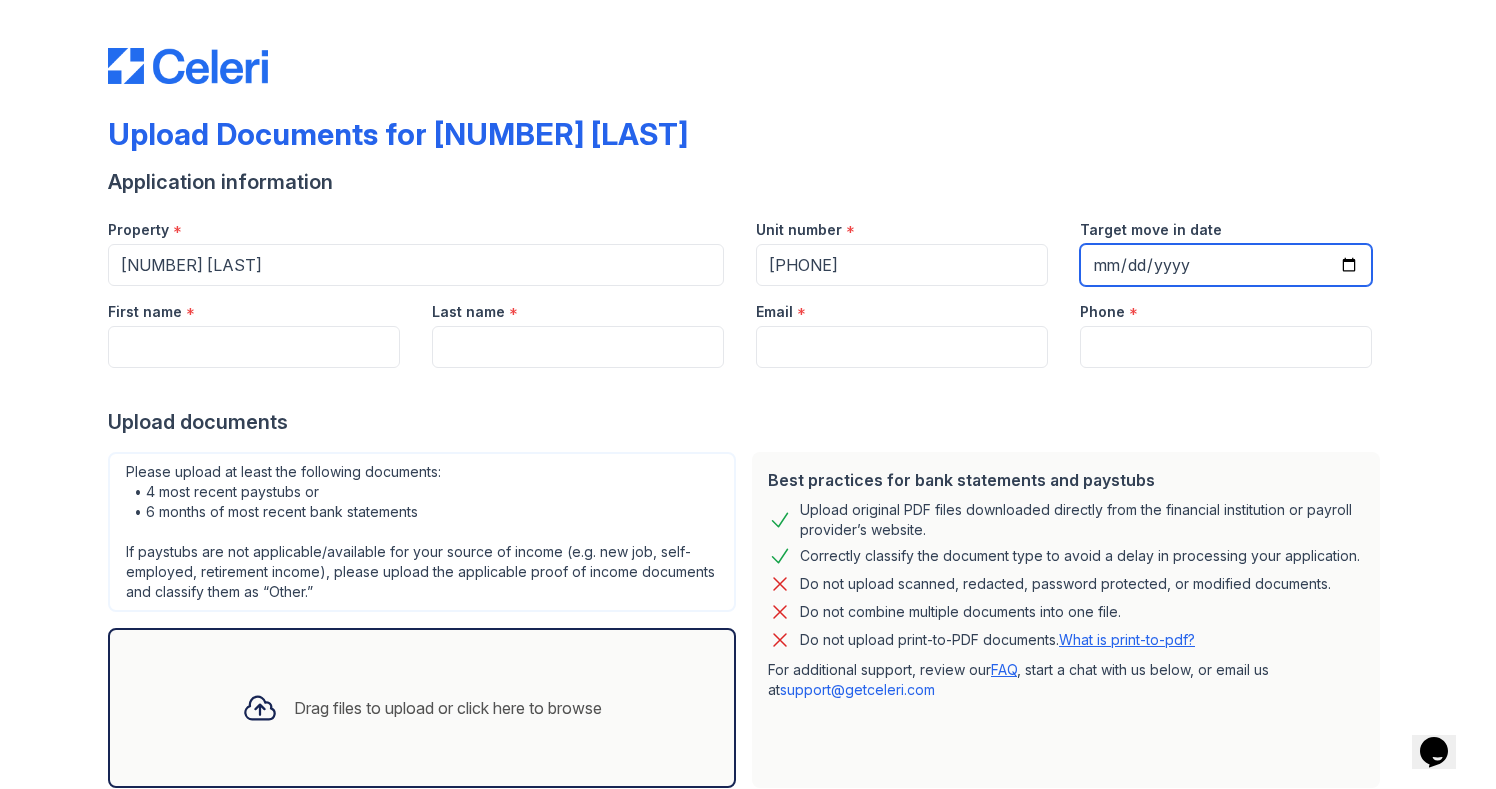 click on "Target move in date" at bounding box center [1226, 265] 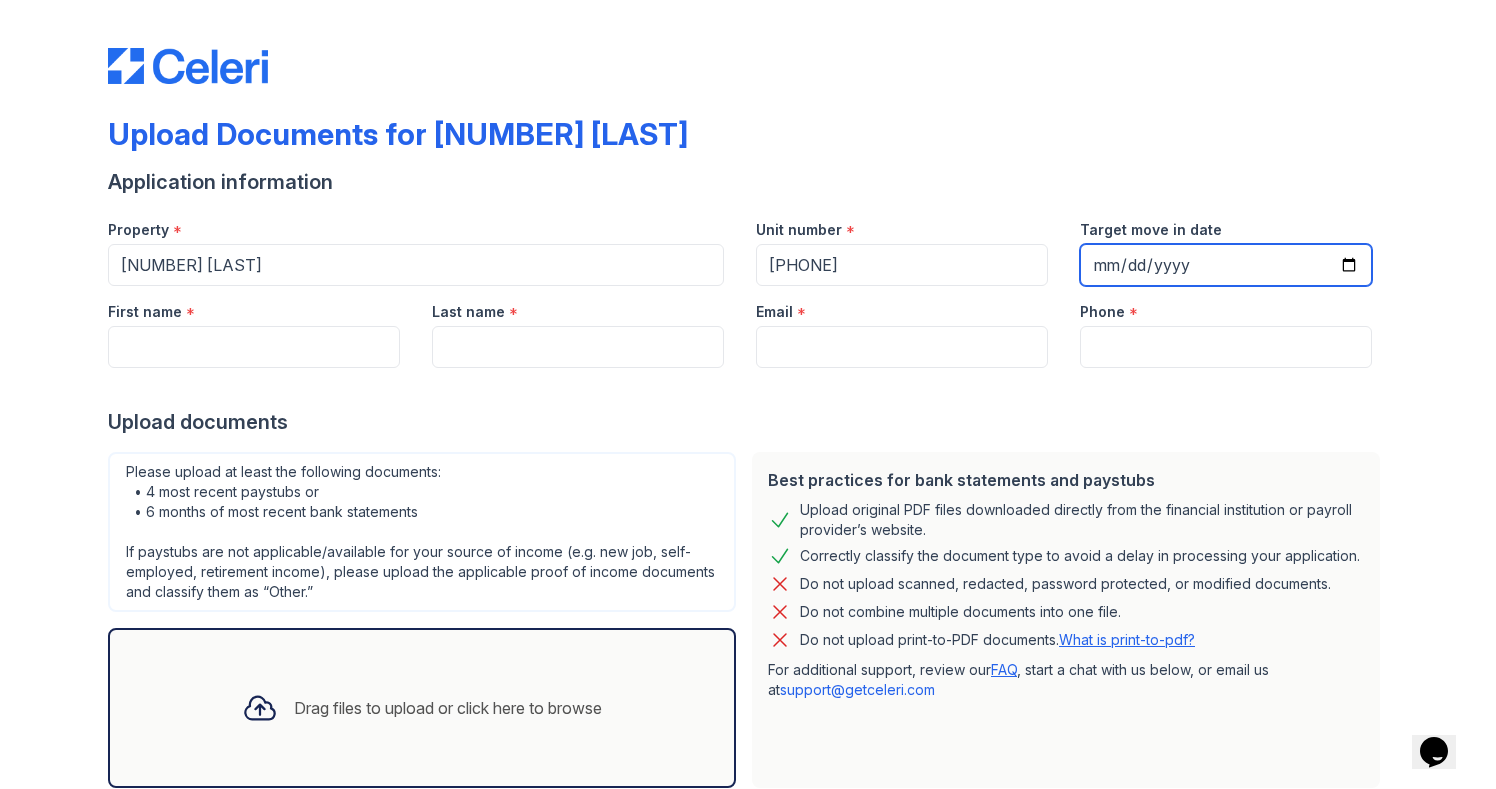 type on "[DATE]" 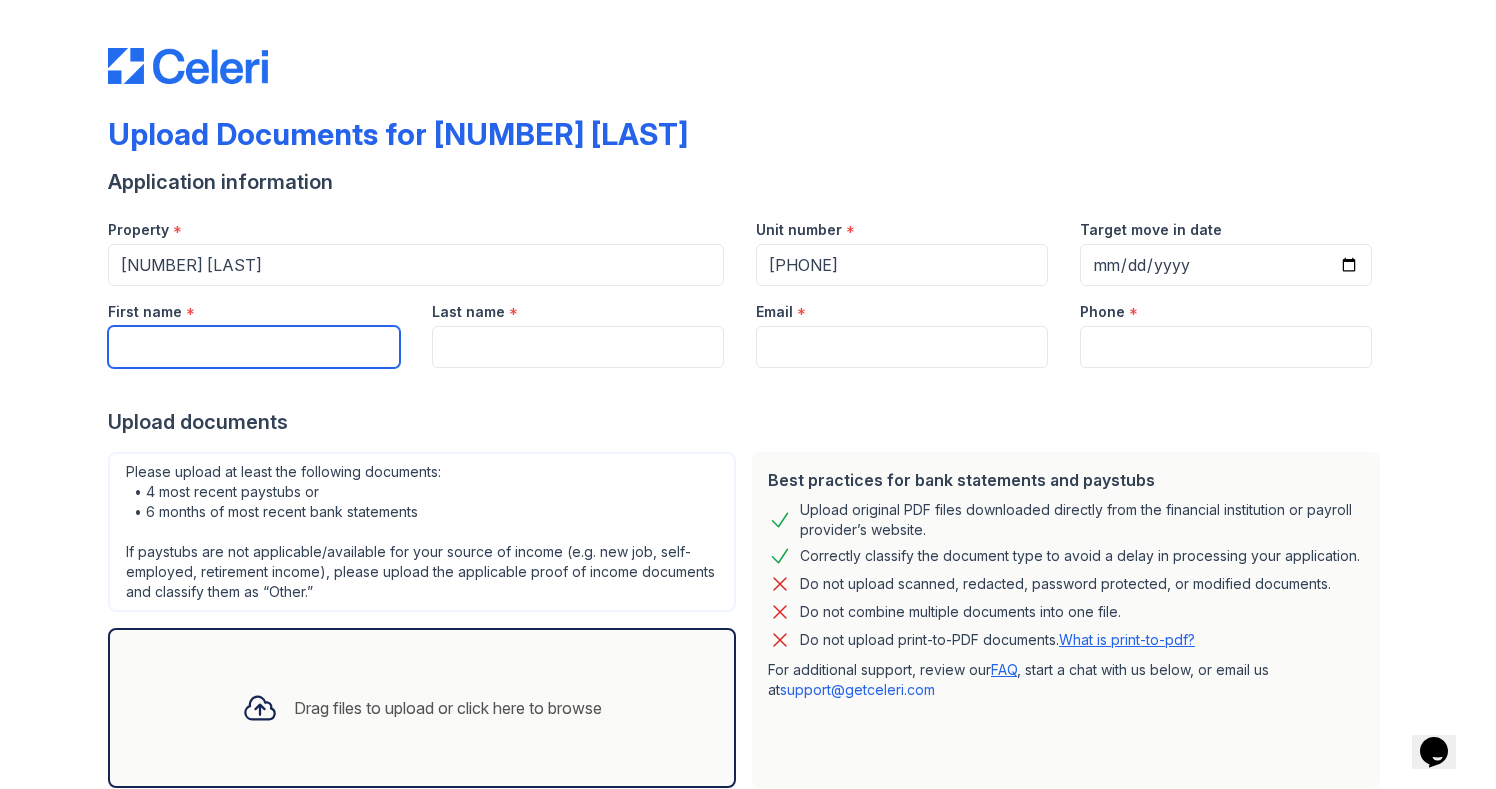 click on "First name" at bounding box center (254, 347) 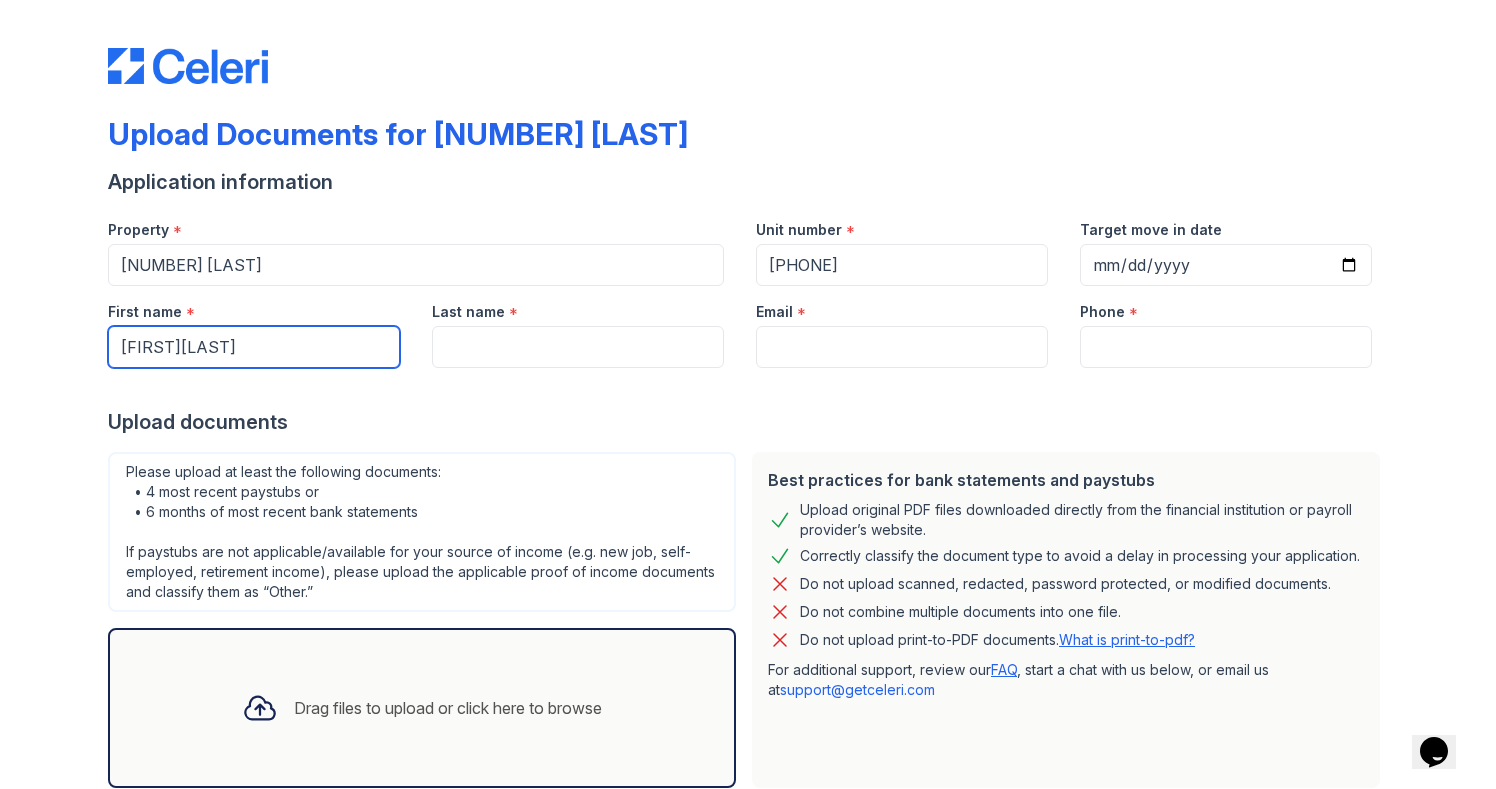 type on "[FIRST][LAST]" 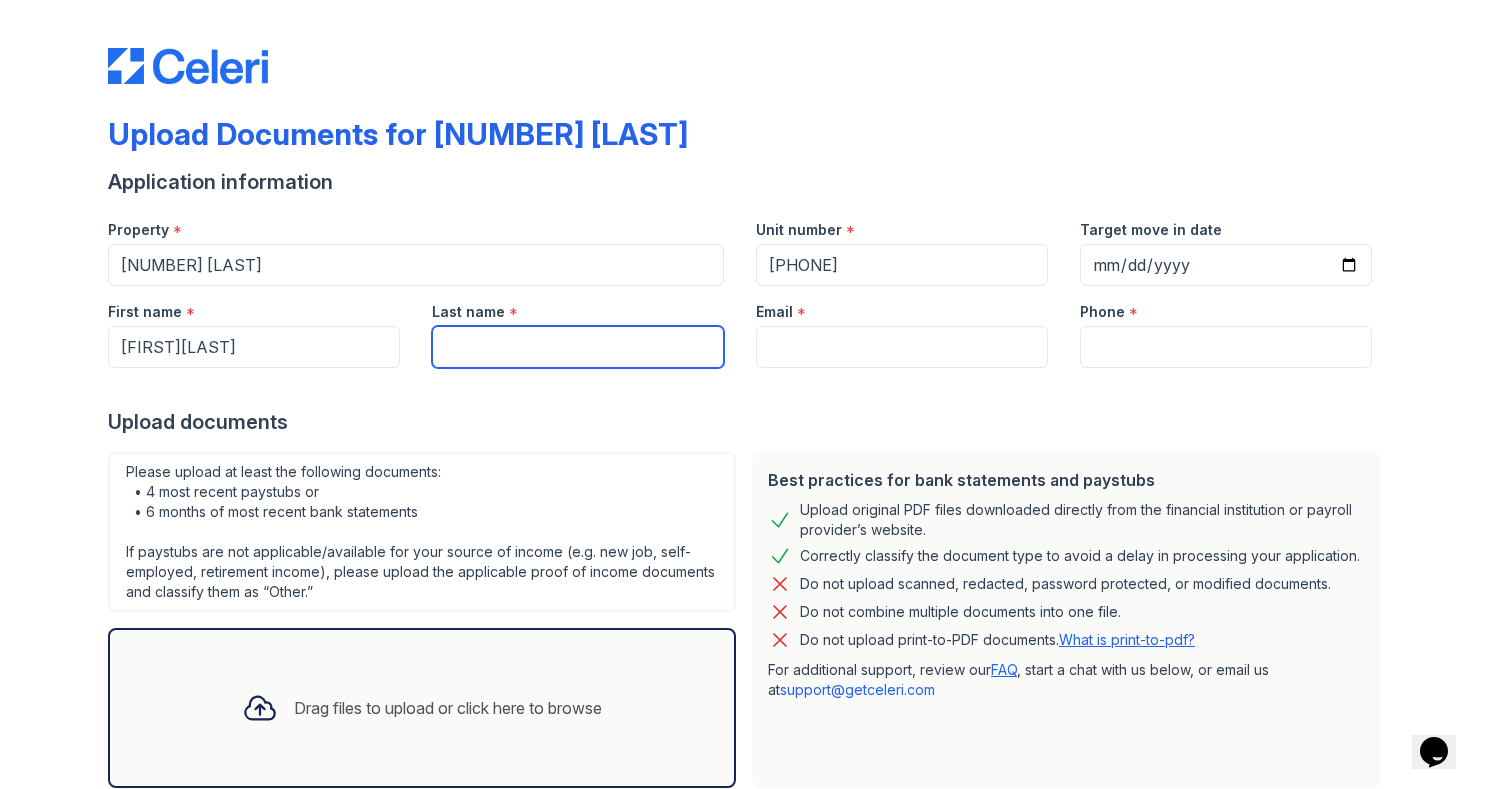 click on "Last name" at bounding box center (578, 347) 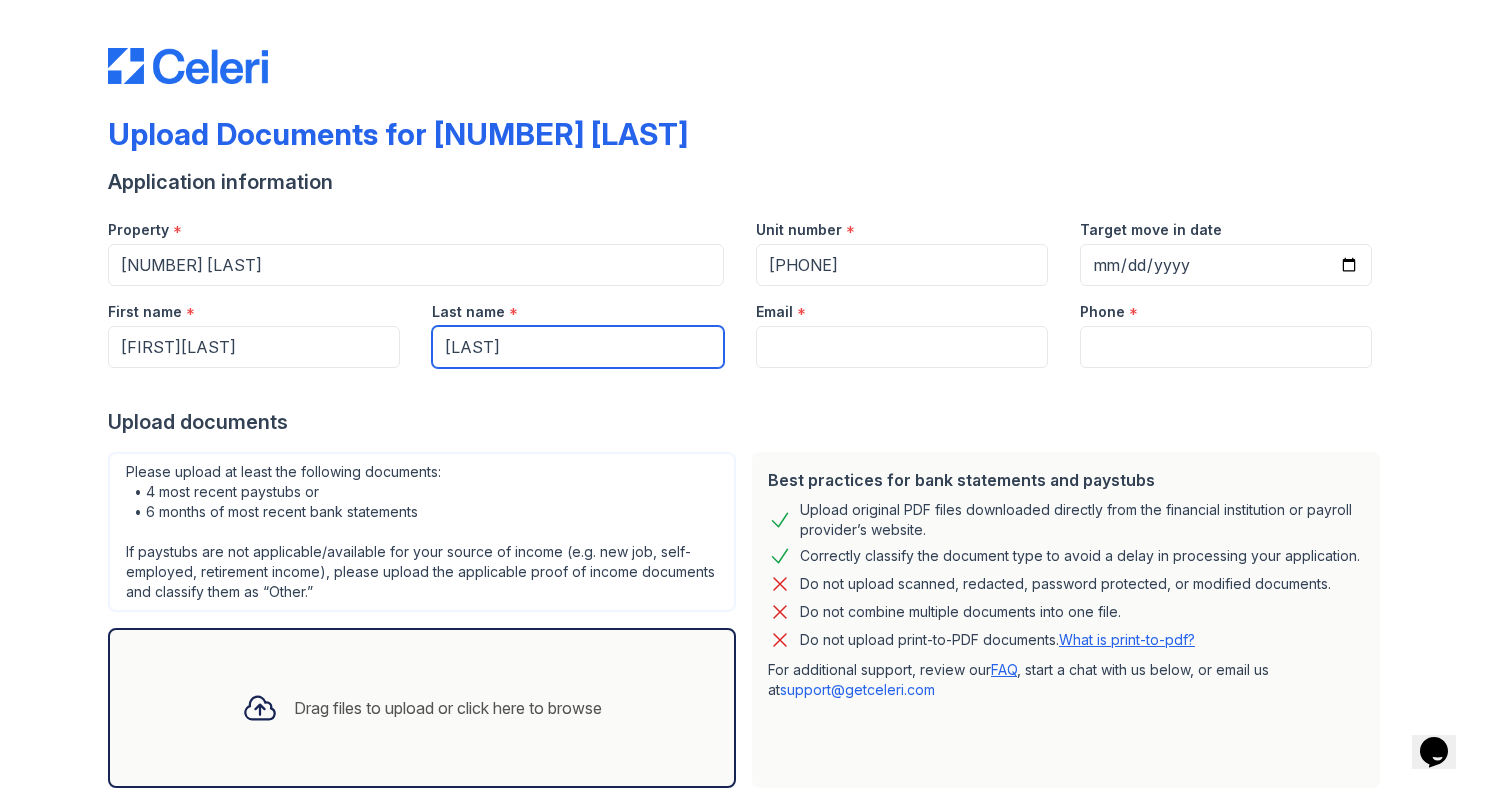 type on "[LAST]" 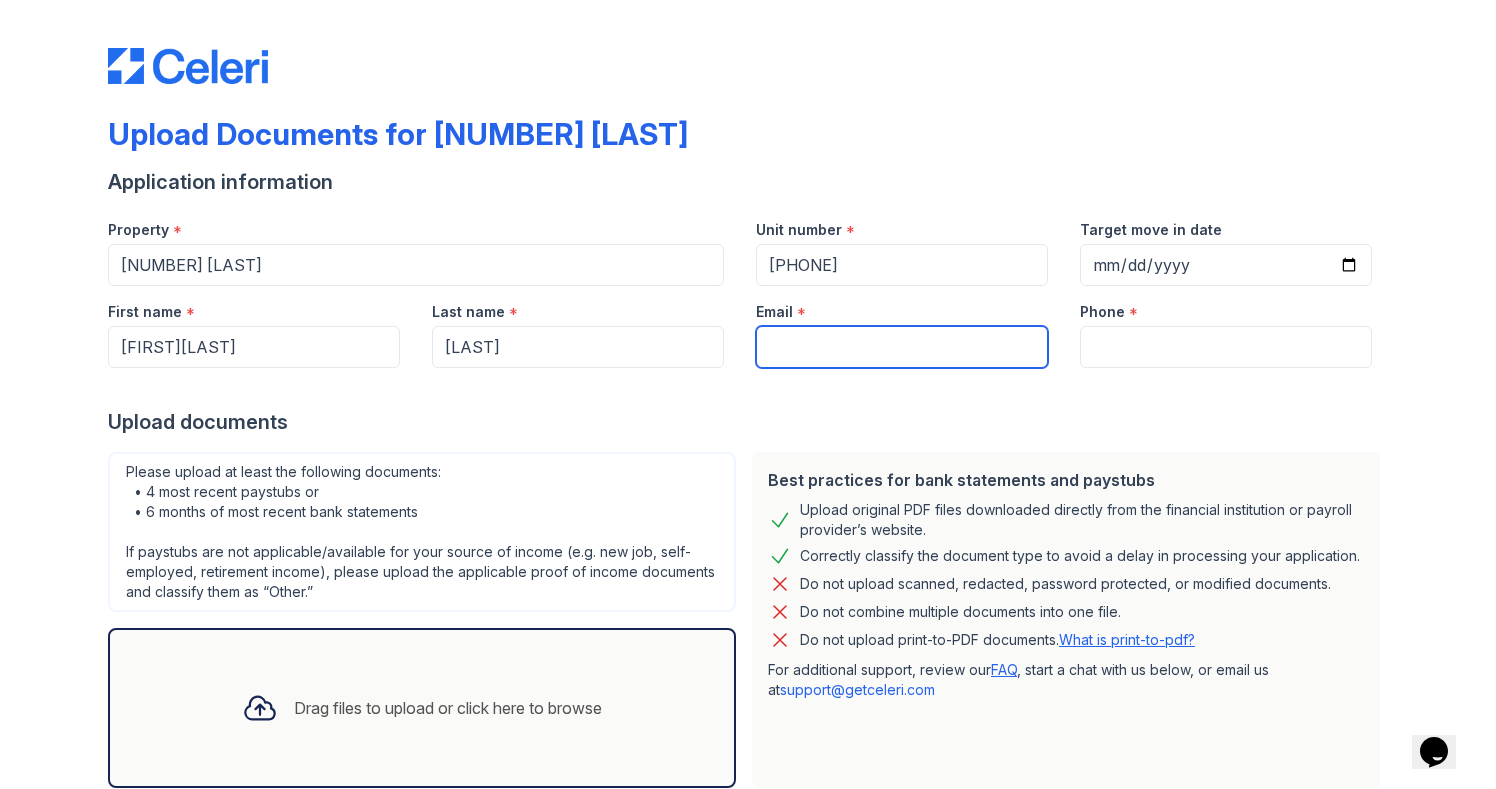 click on "Email" at bounding box center (902, 347) 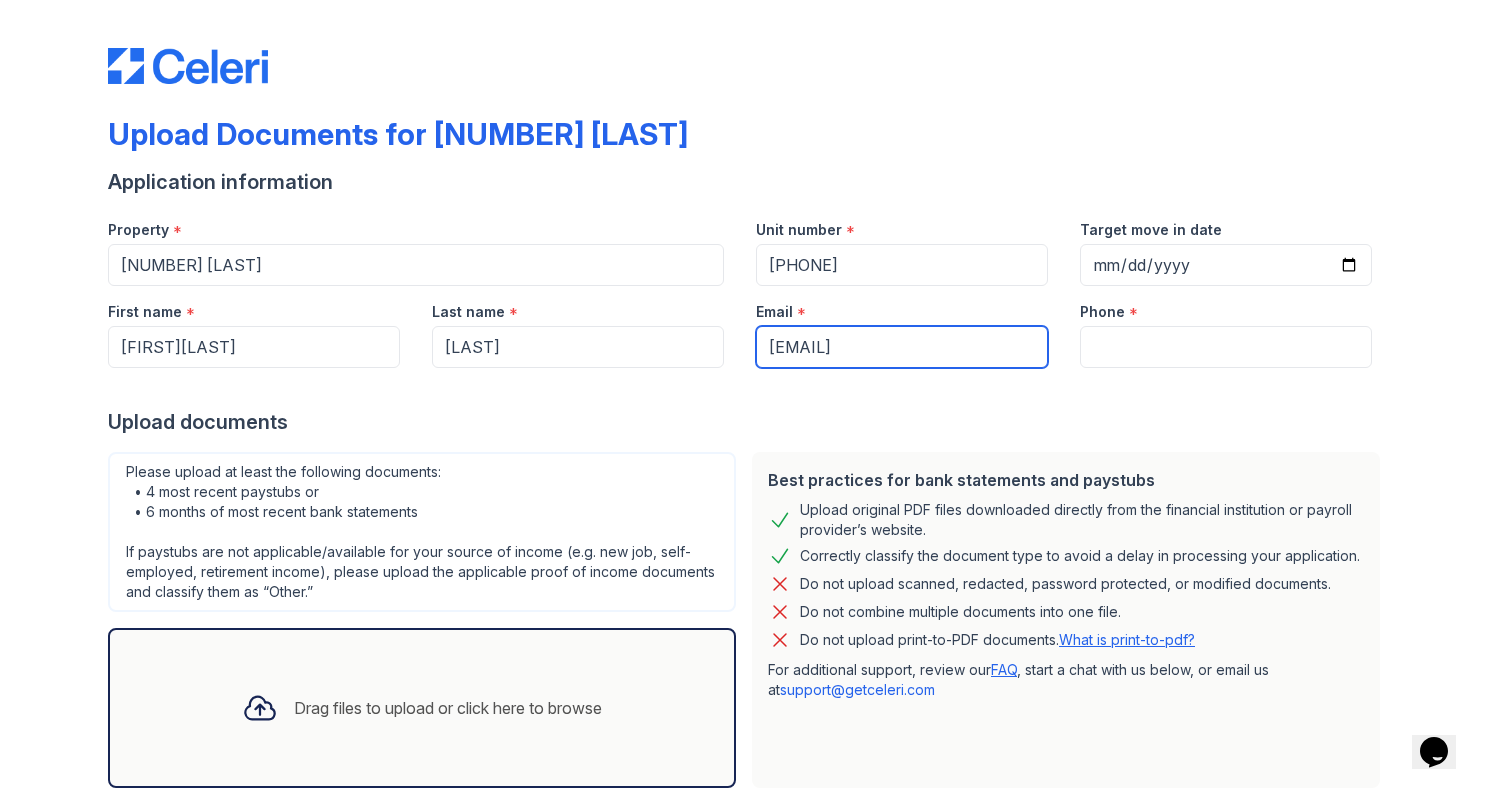 type on "[EMAIL]" 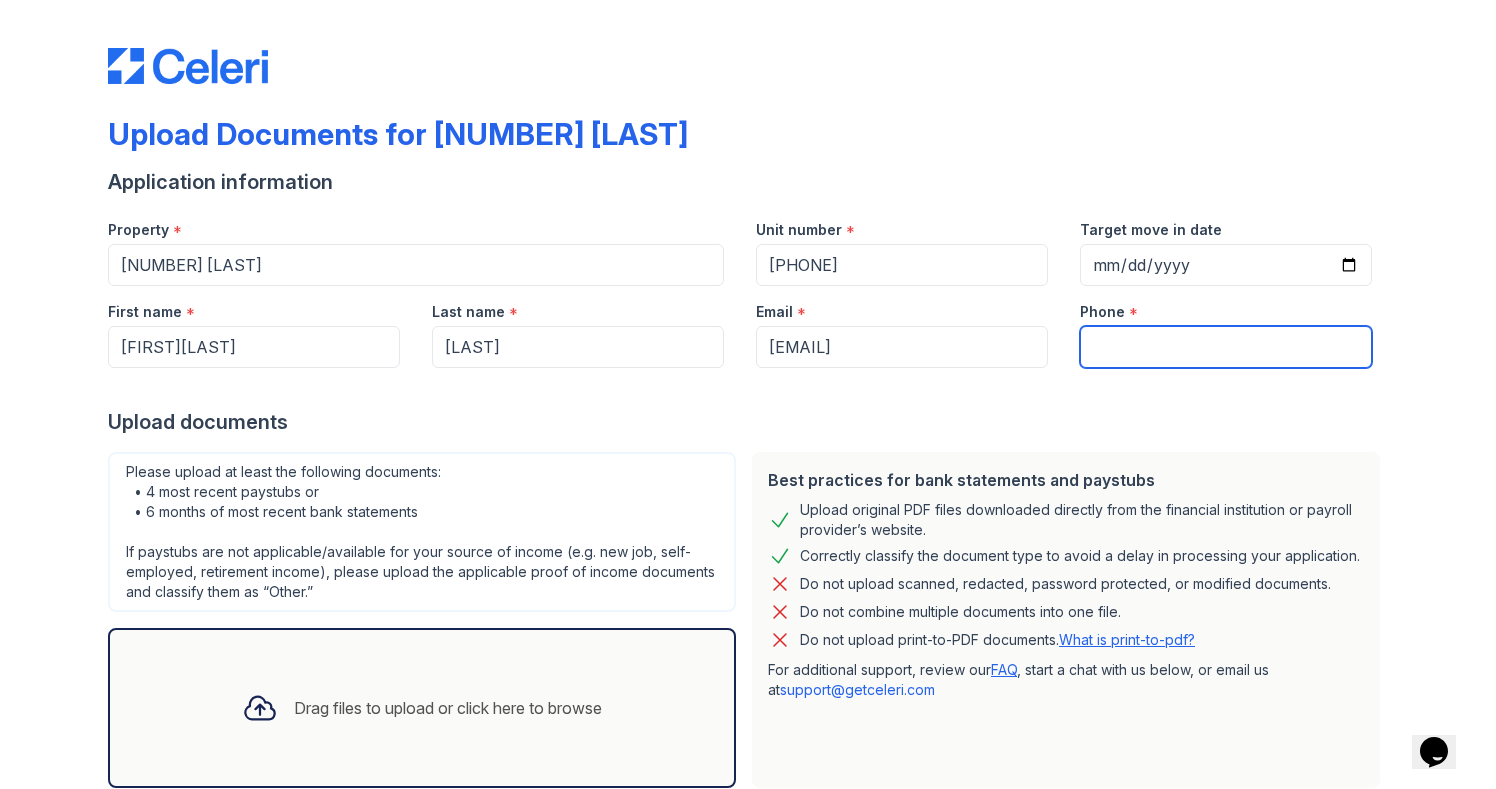 click on "Phone" at bounding box center (1226, 347) 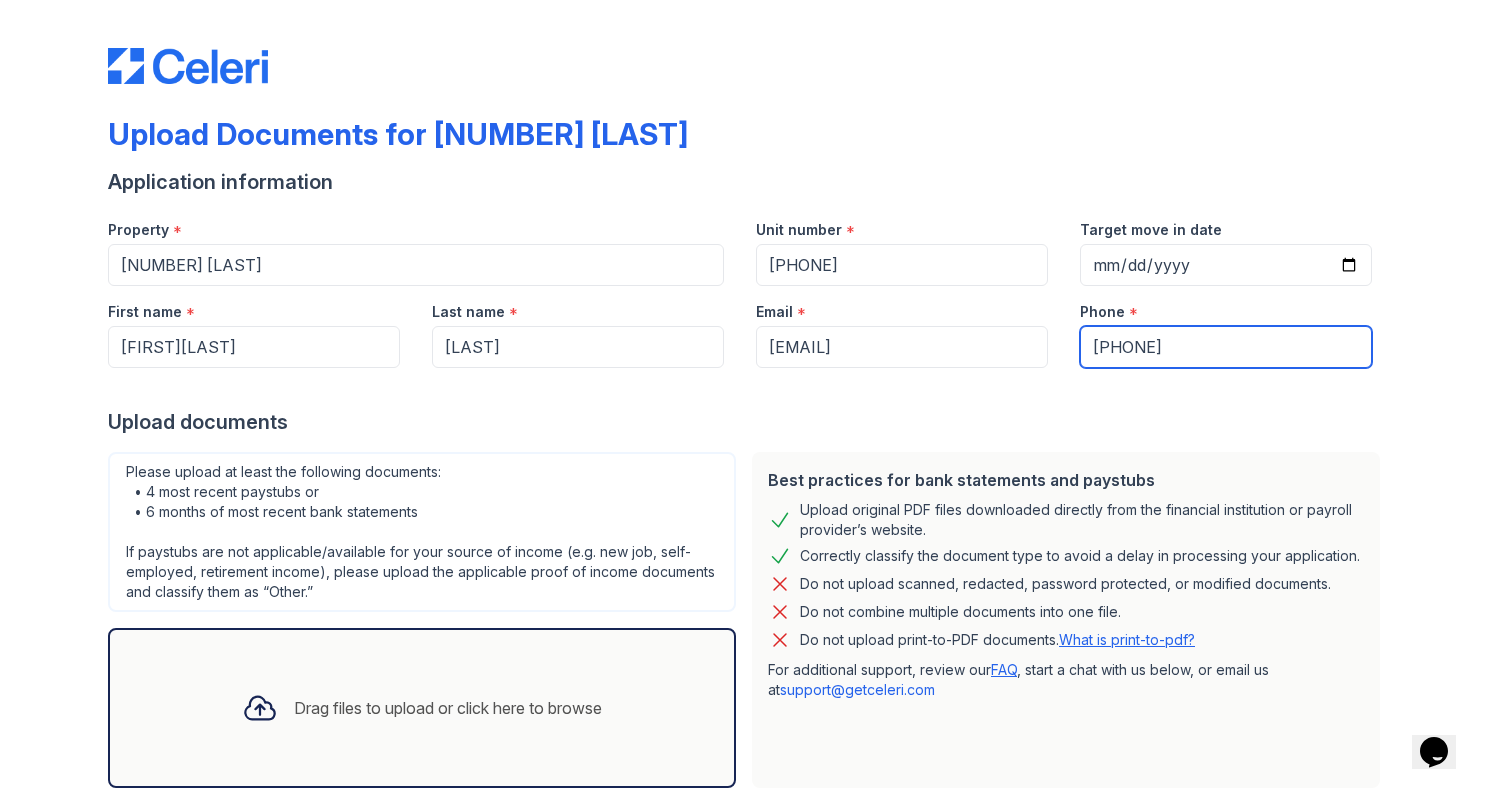 type on "[PHONE]" 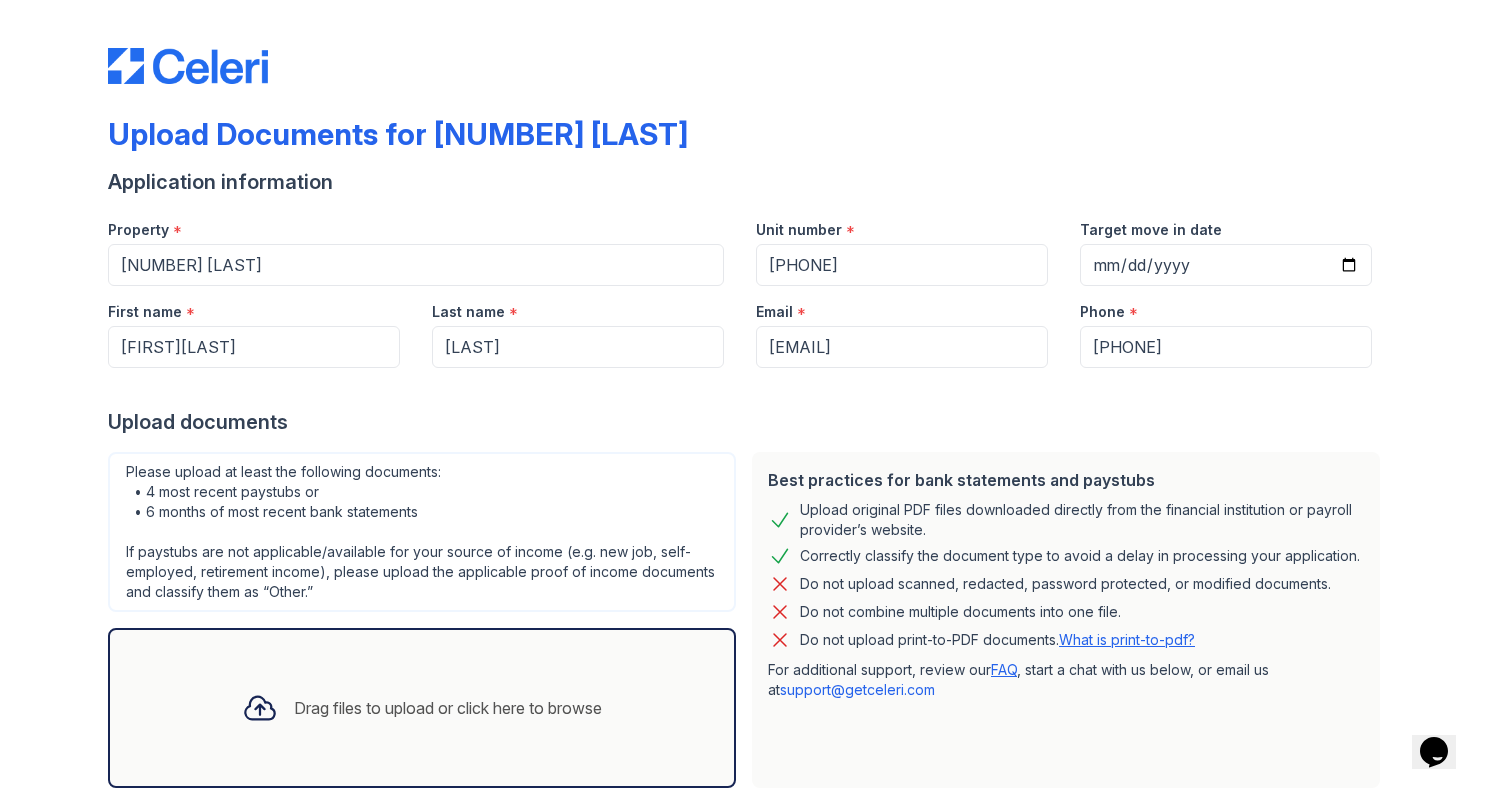 click at bounding box center (748, 388) 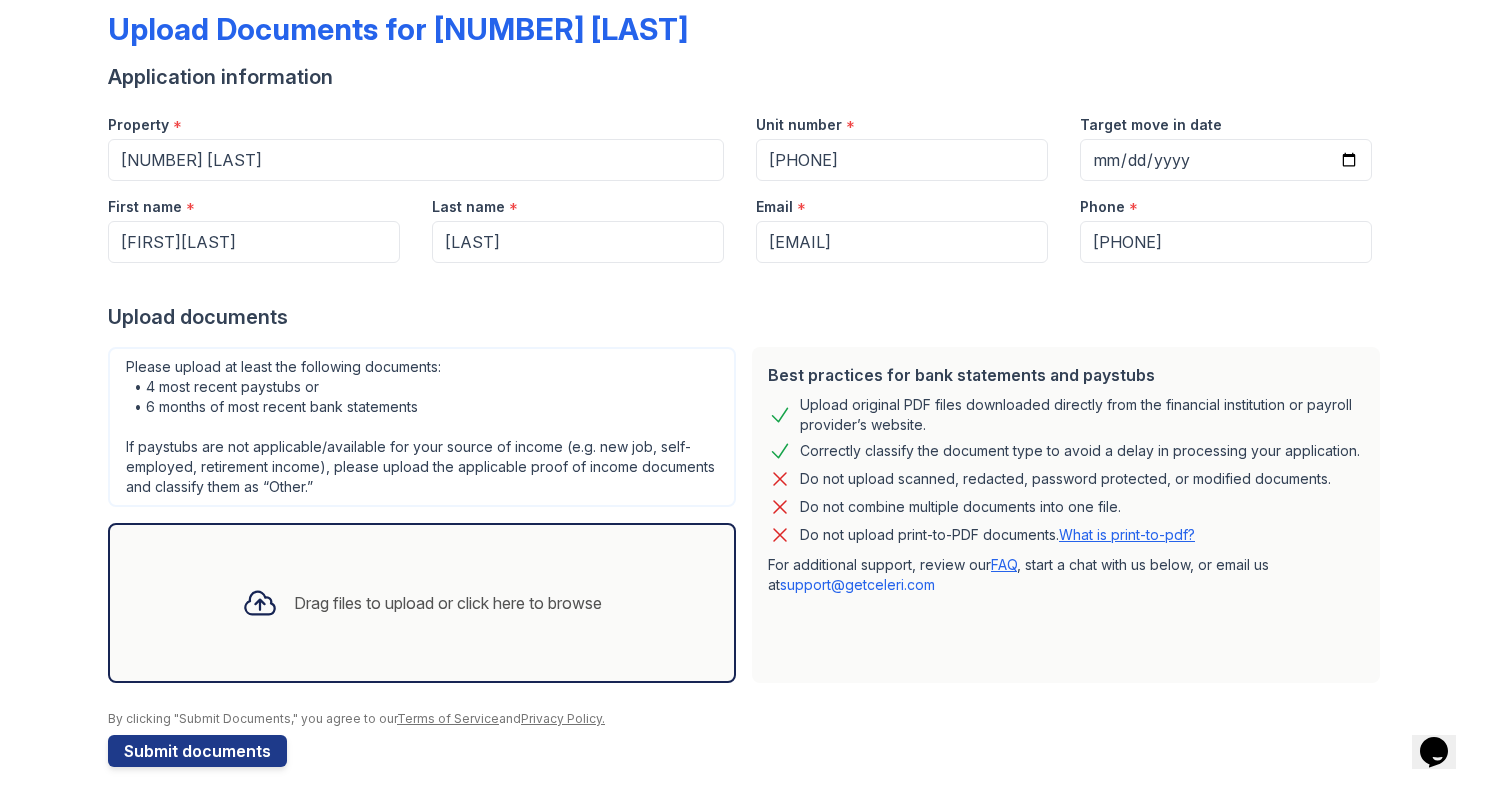 scroll, scrollTop: 123, scrollLeft: 0, axis: vertical 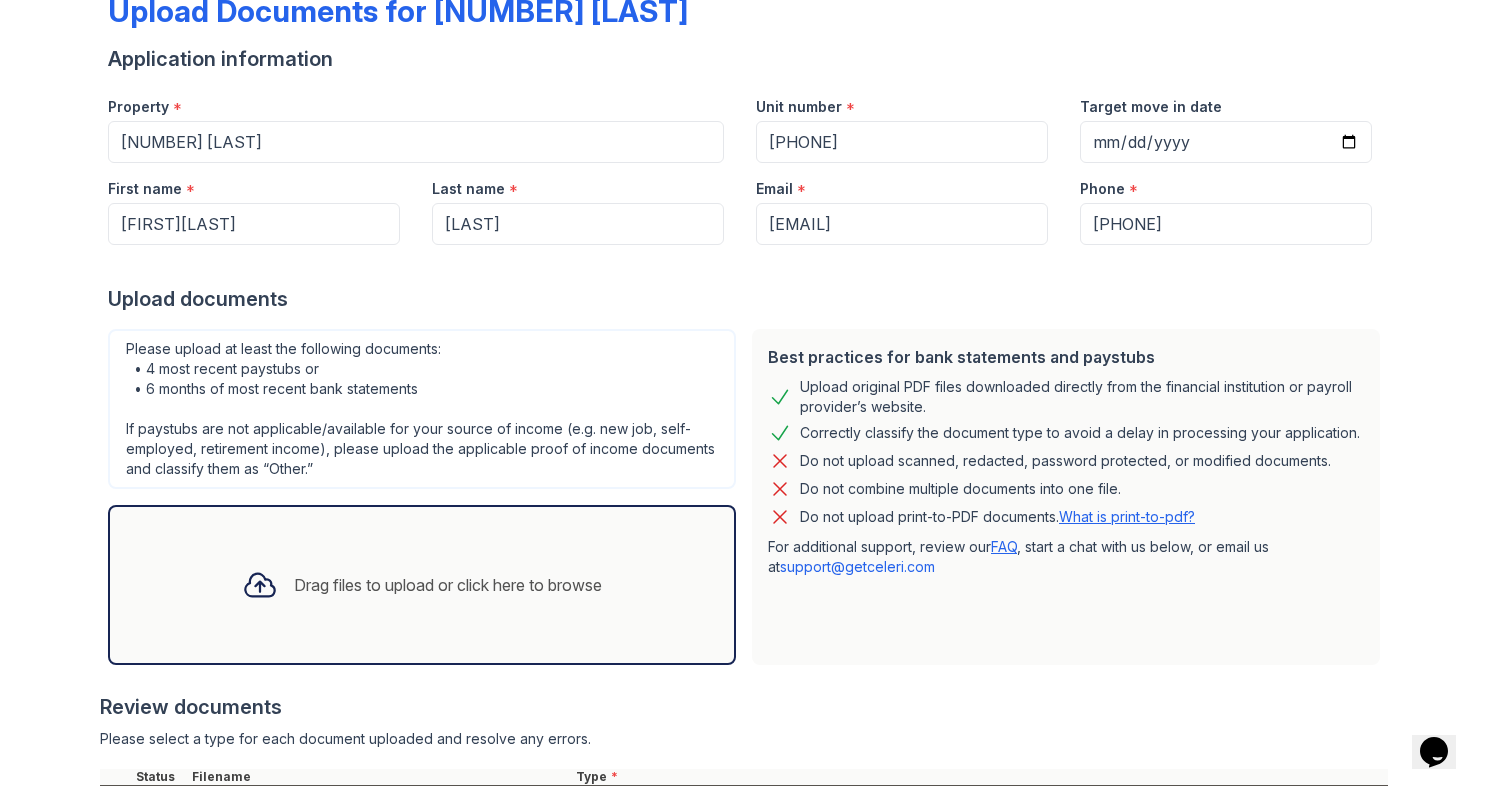 click on "Drag files to upload or click here to browse" at bounding box center (422, 585) 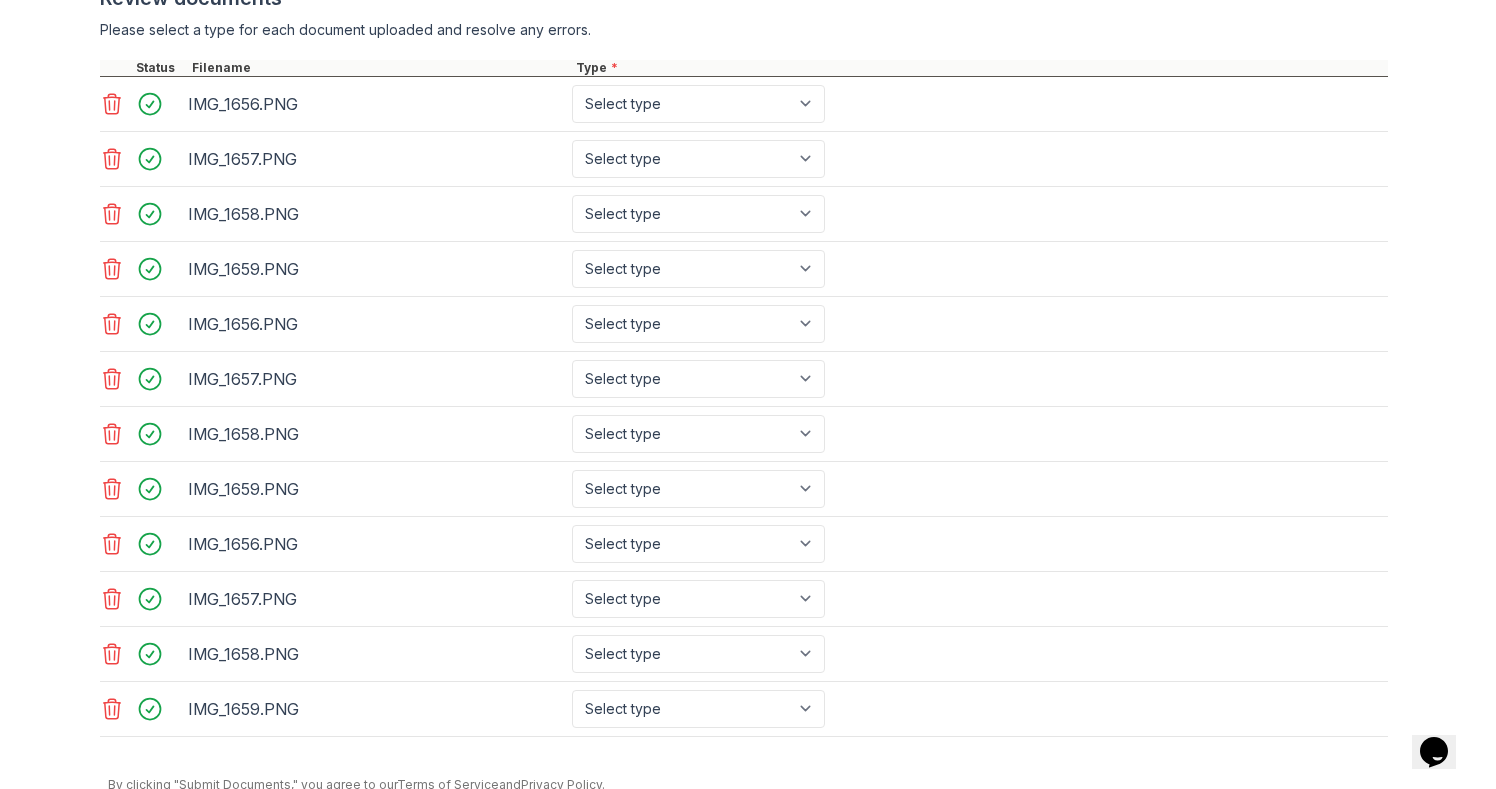 scroll, scrollTop: 916, scrollLeft: 0, axis: vertical 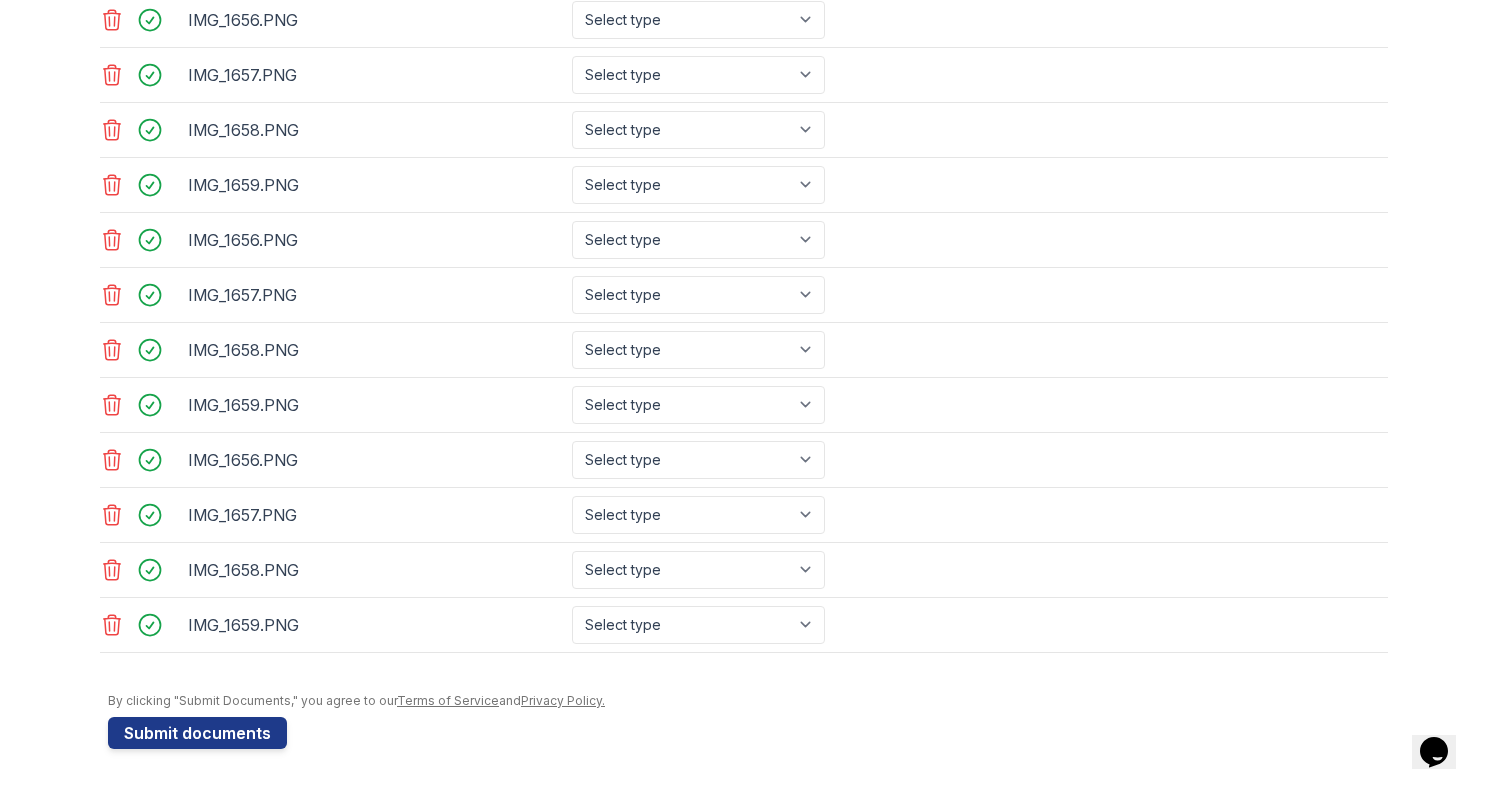 click 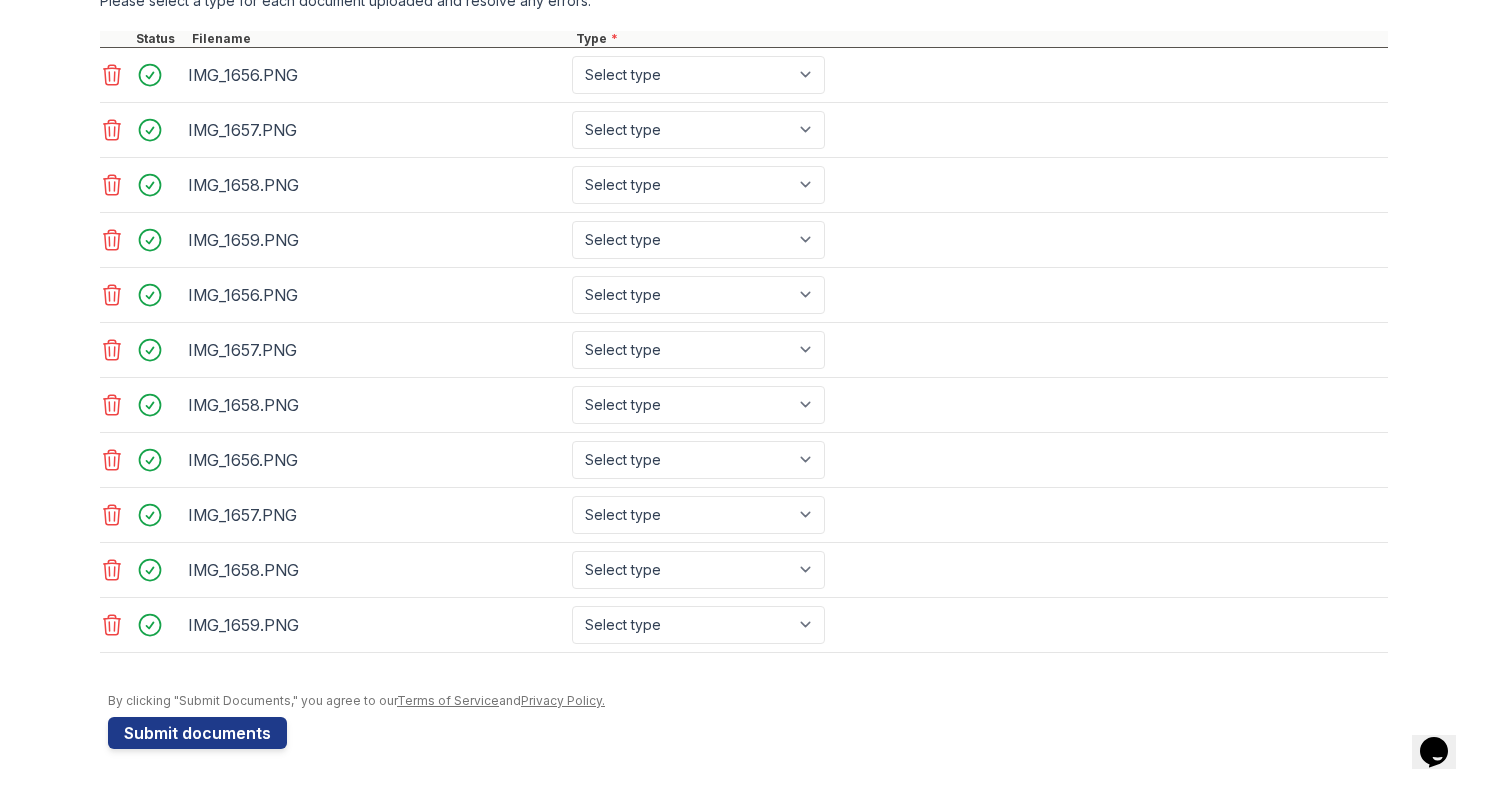 click 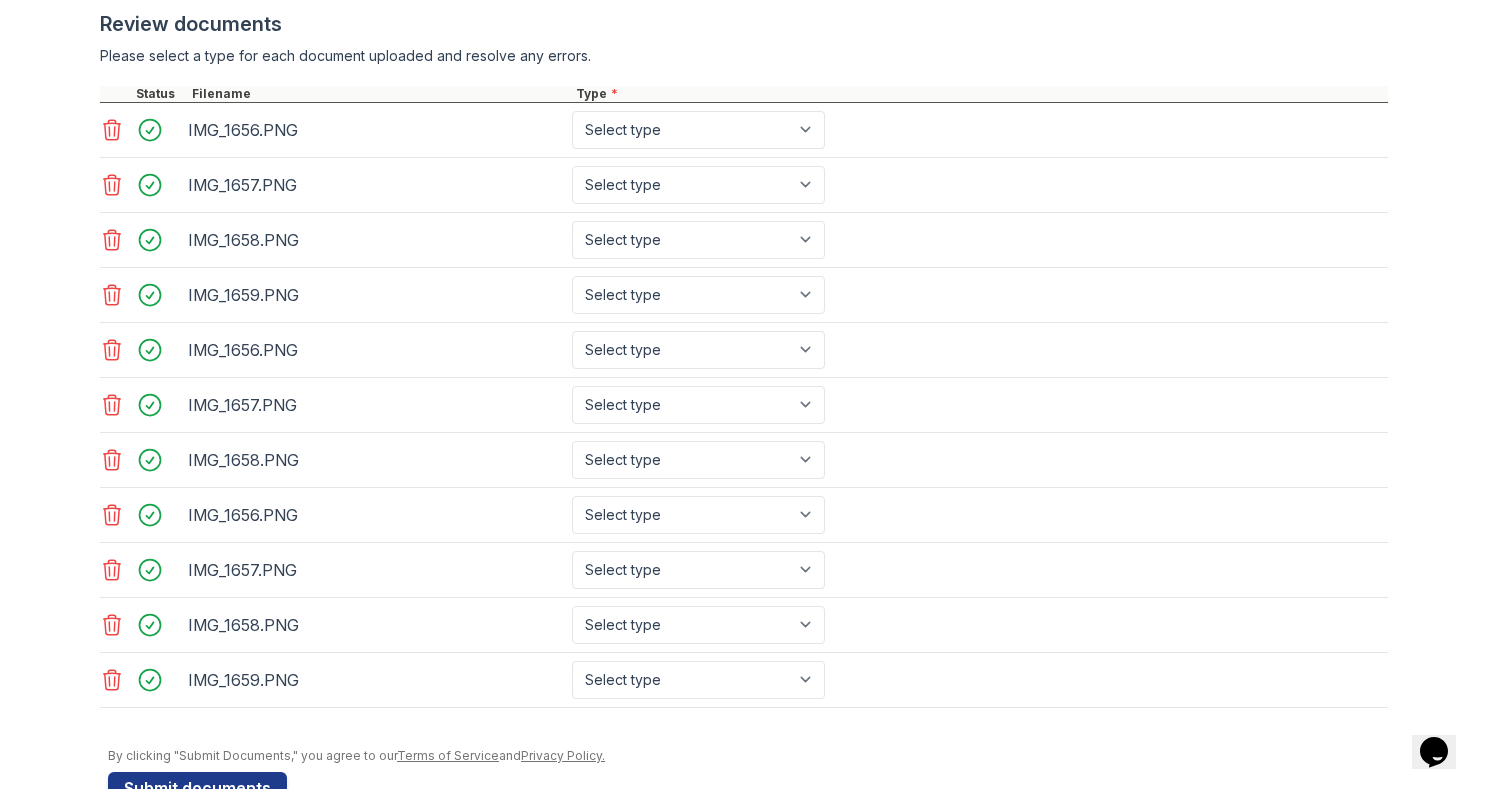 click 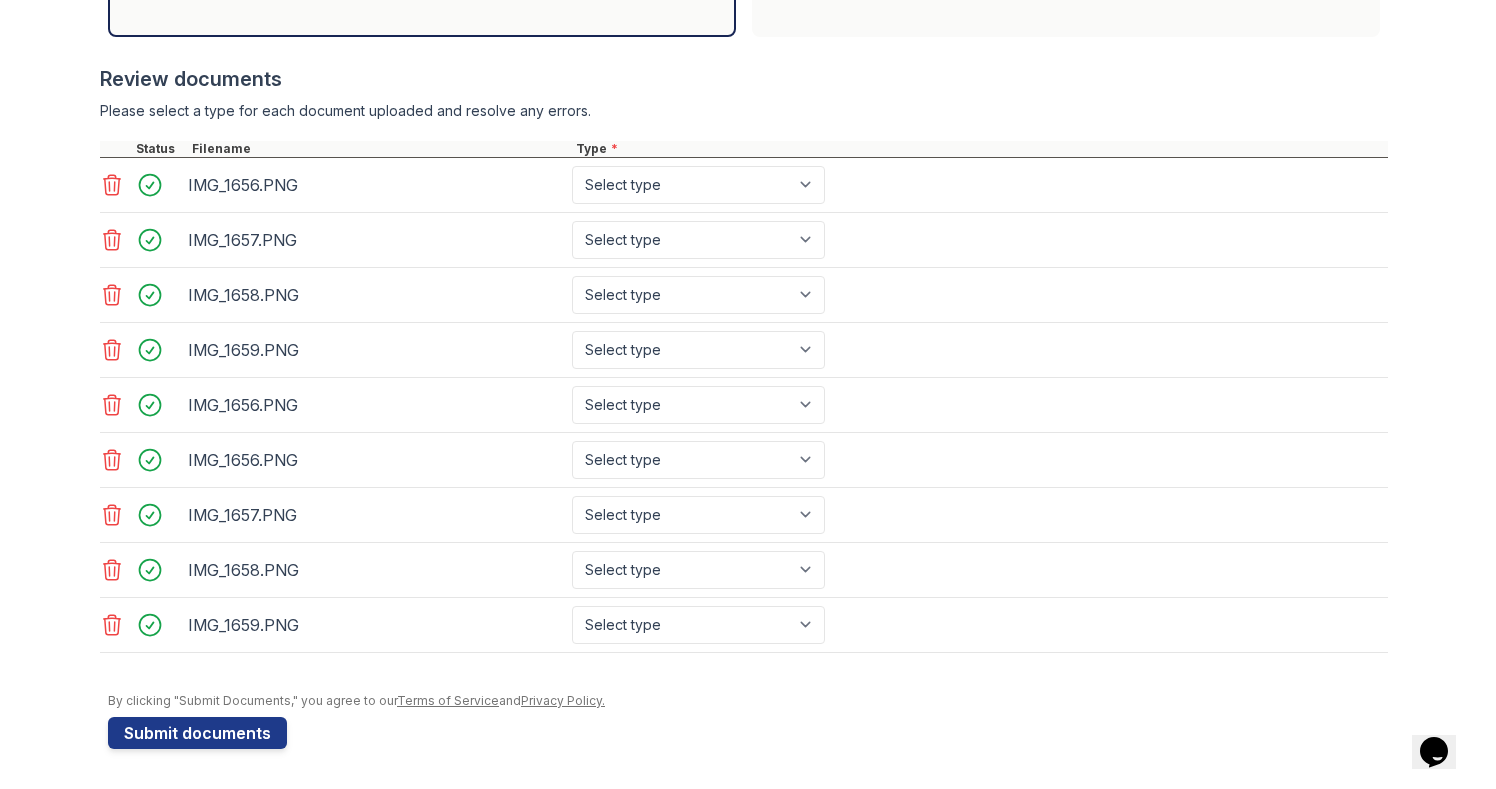 click 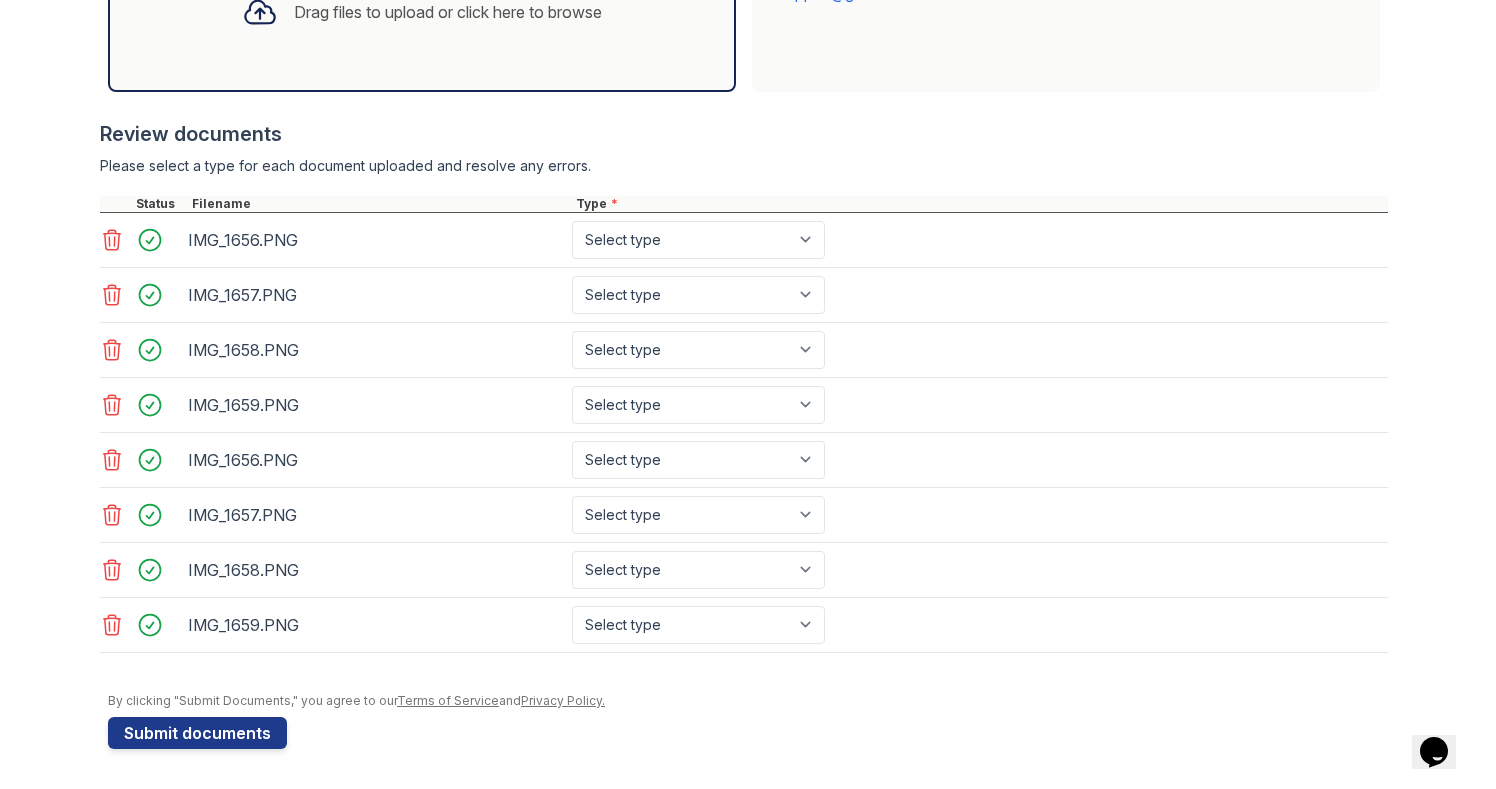 click 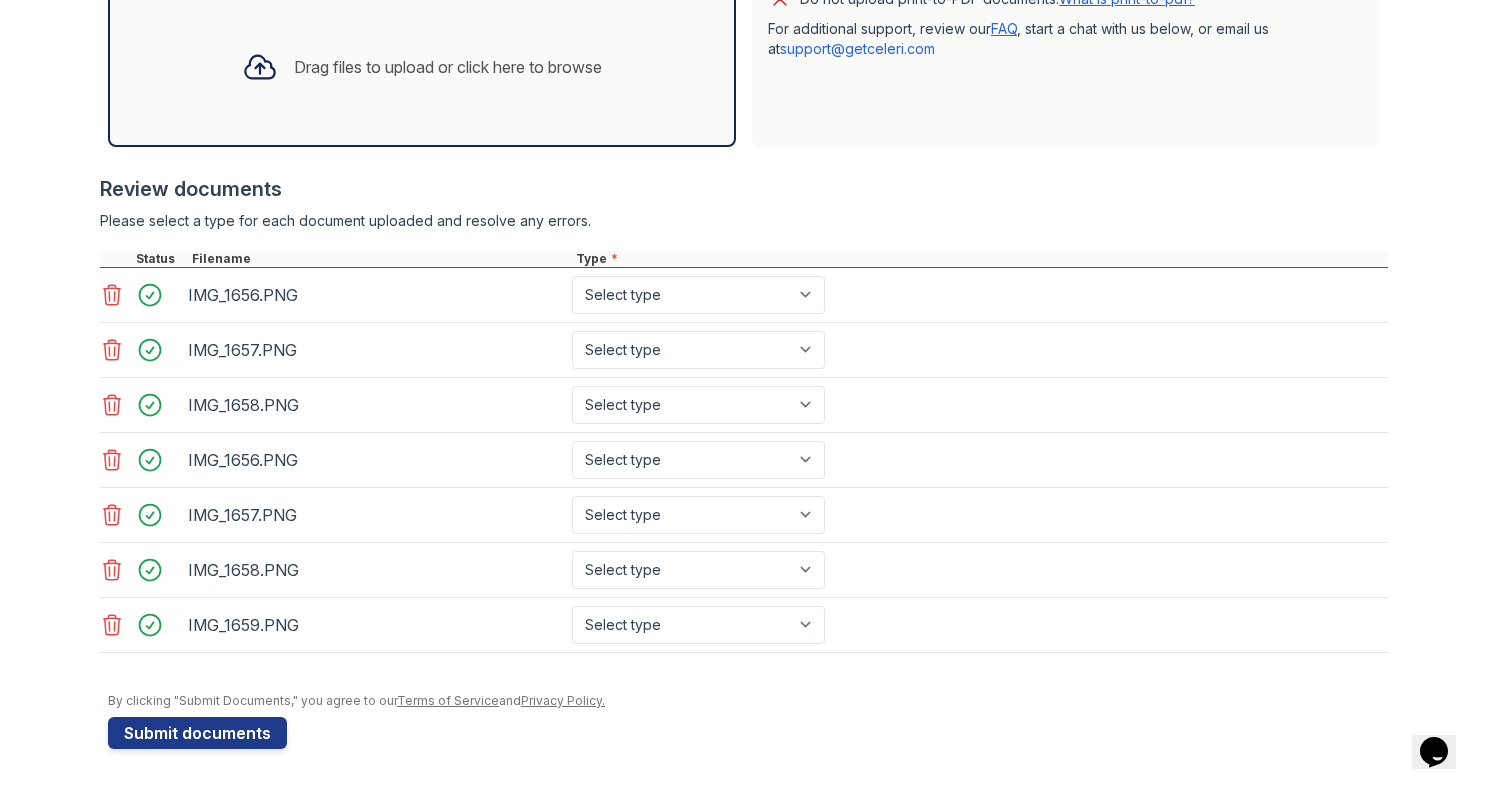 click 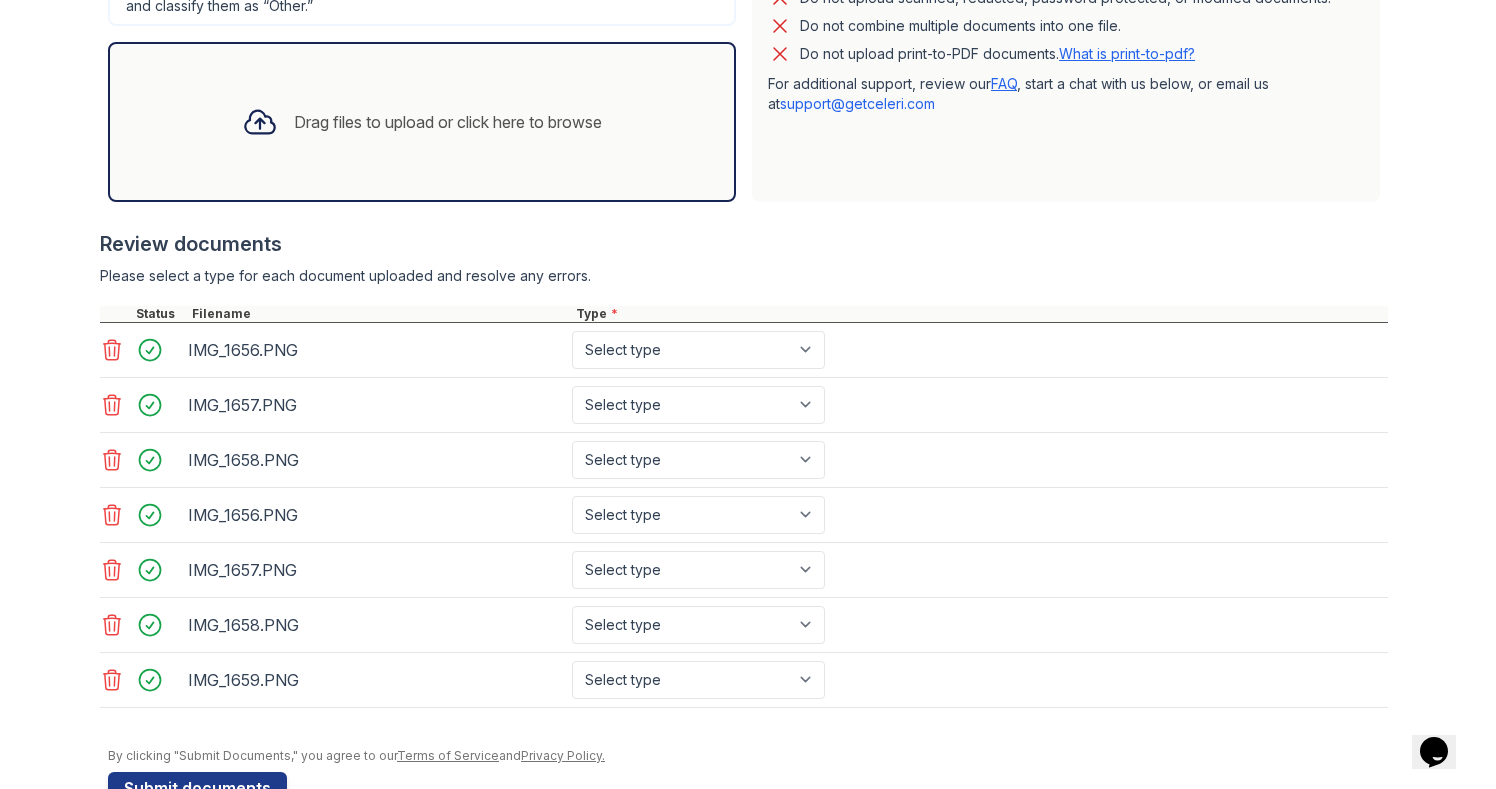 click 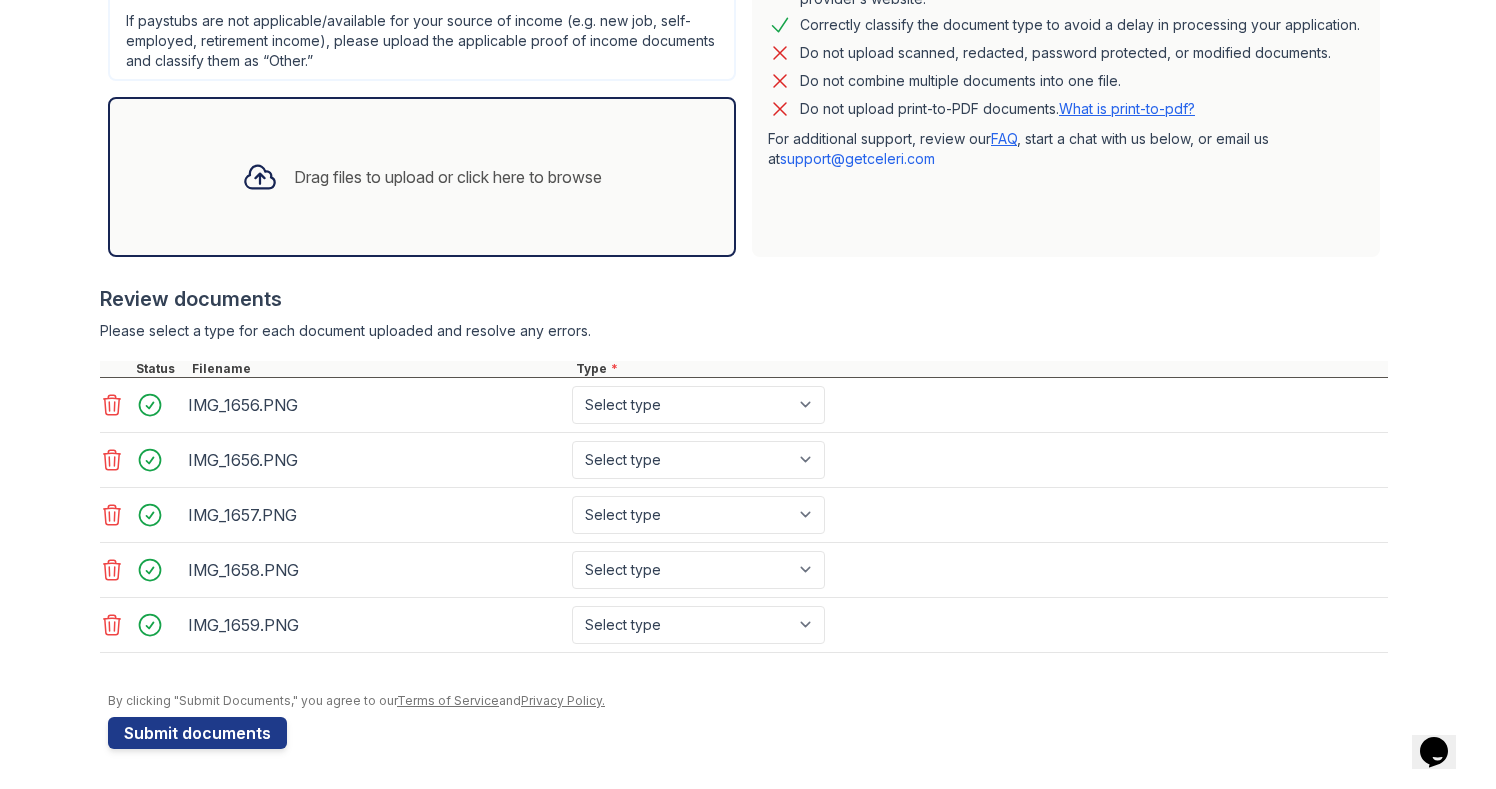 scroll, scrollTop: 476, scrollLeft: 0, axis: vertical 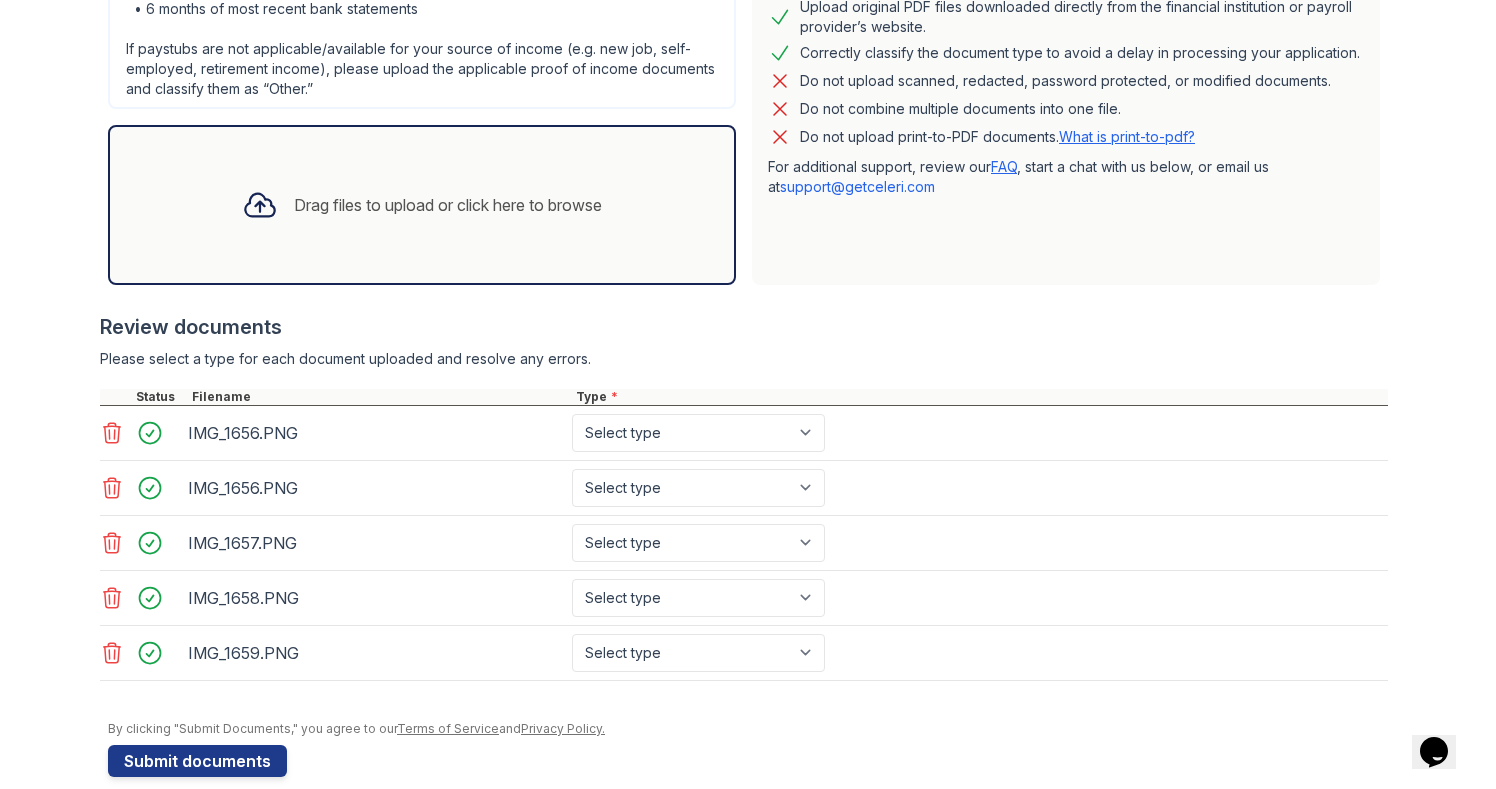 click 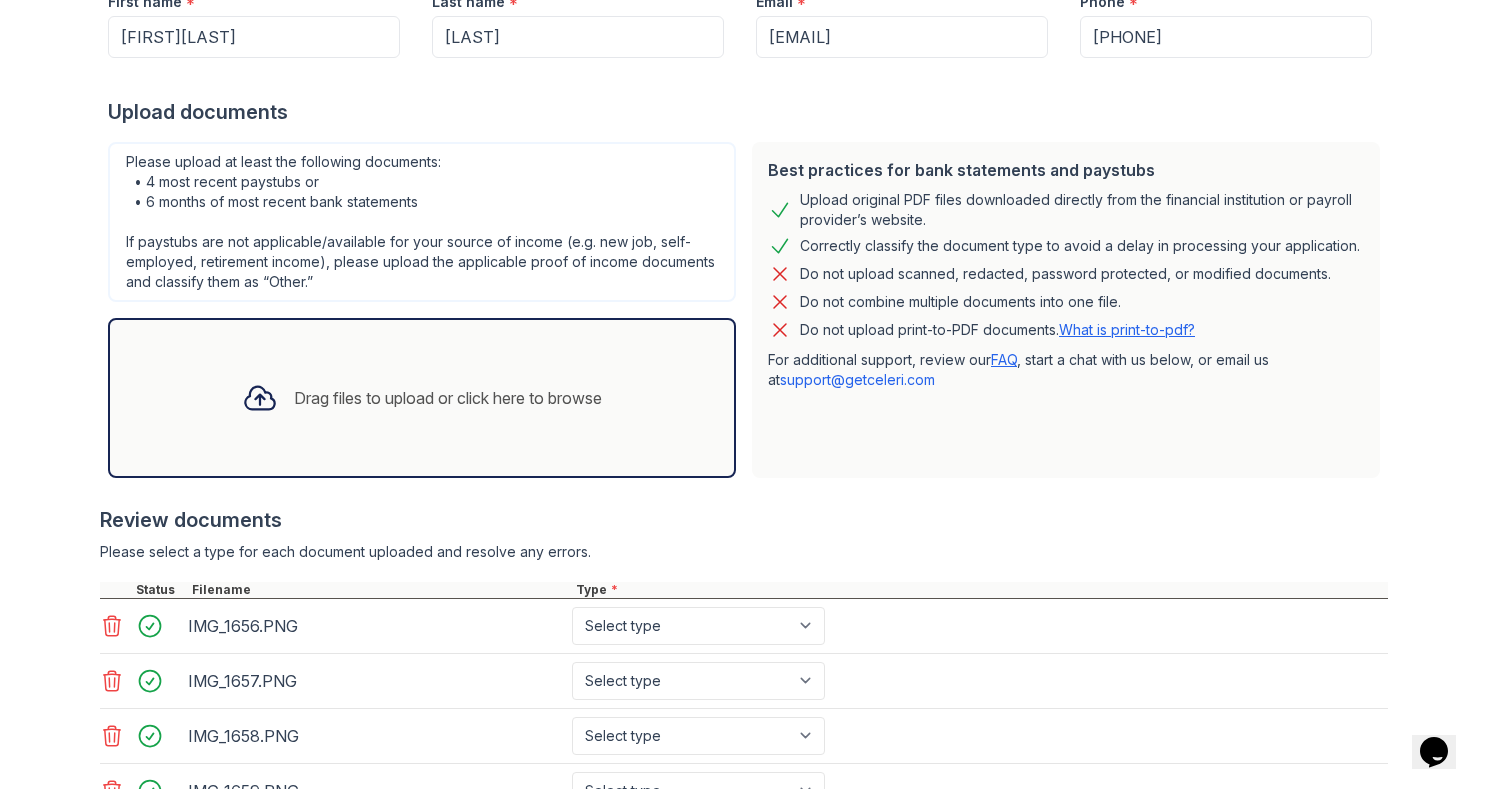 scroll, scrollTop: 360, scrollLeft: 0, axis: vertical 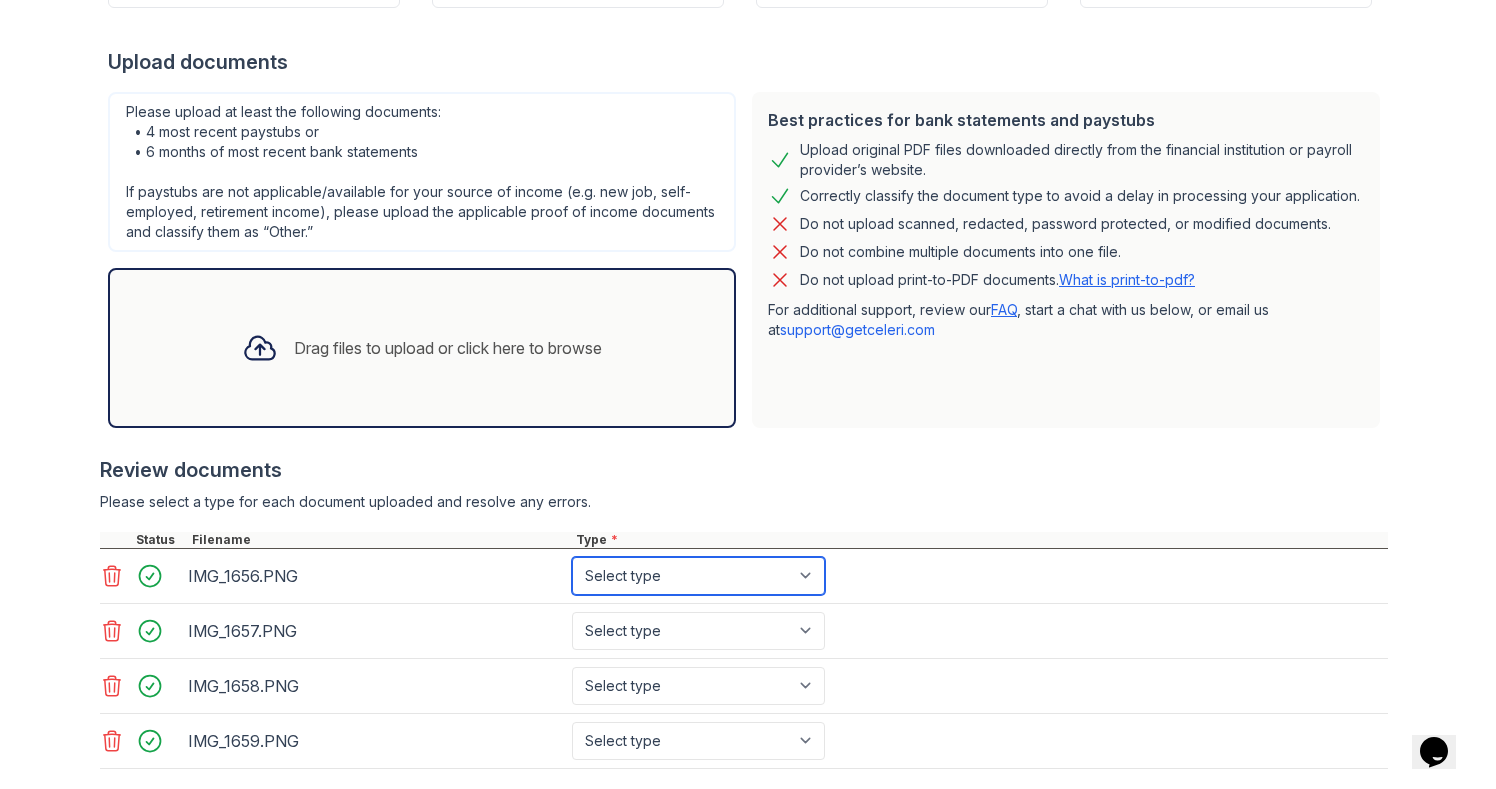 click on "Select type
Paystub
Bank Statement
Offer Letter
Tax Documents
Benefit Award Letter
Investment Account Statement
Other" at bounding box center [698, 576] 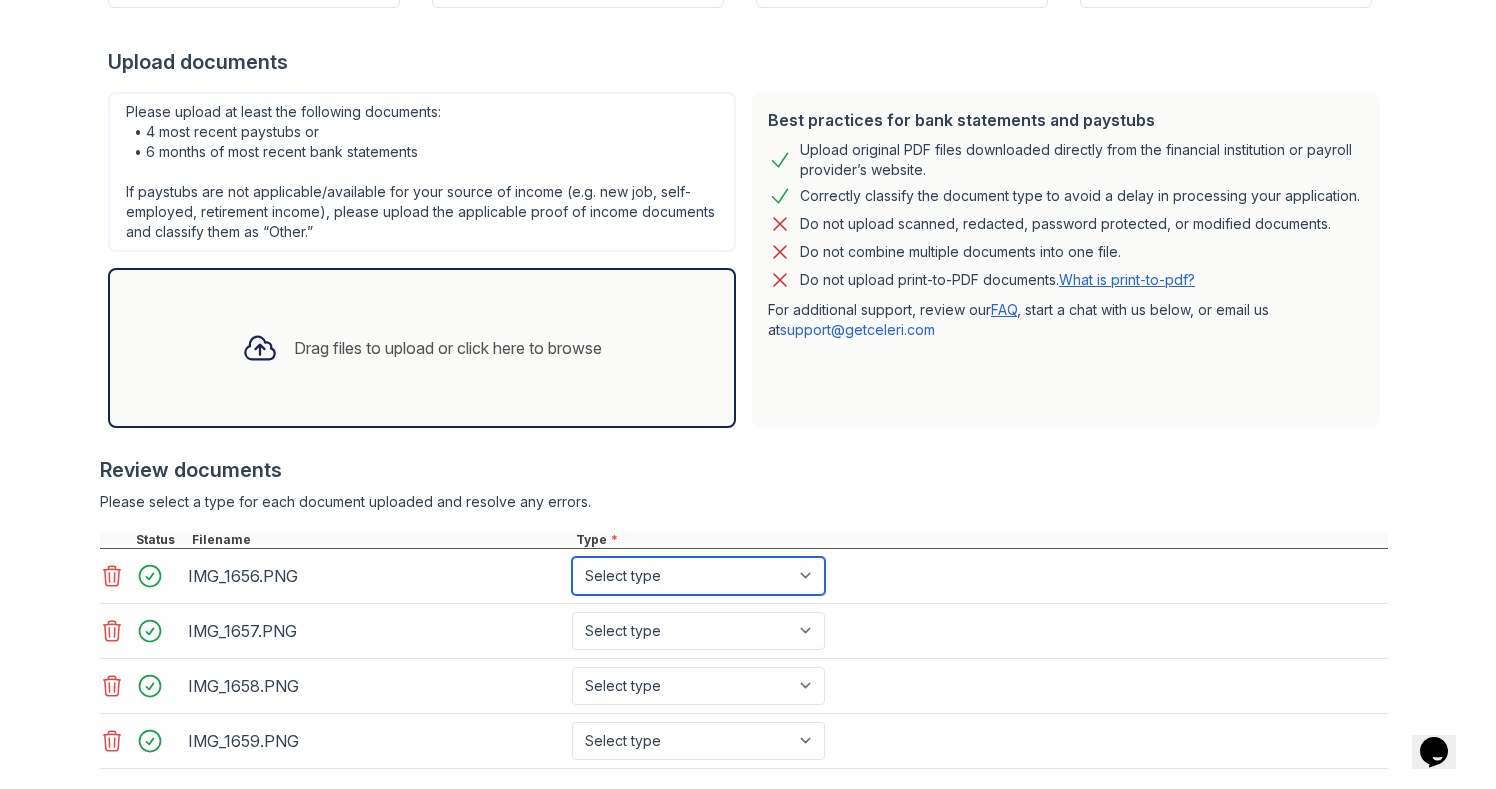select on "paystub" 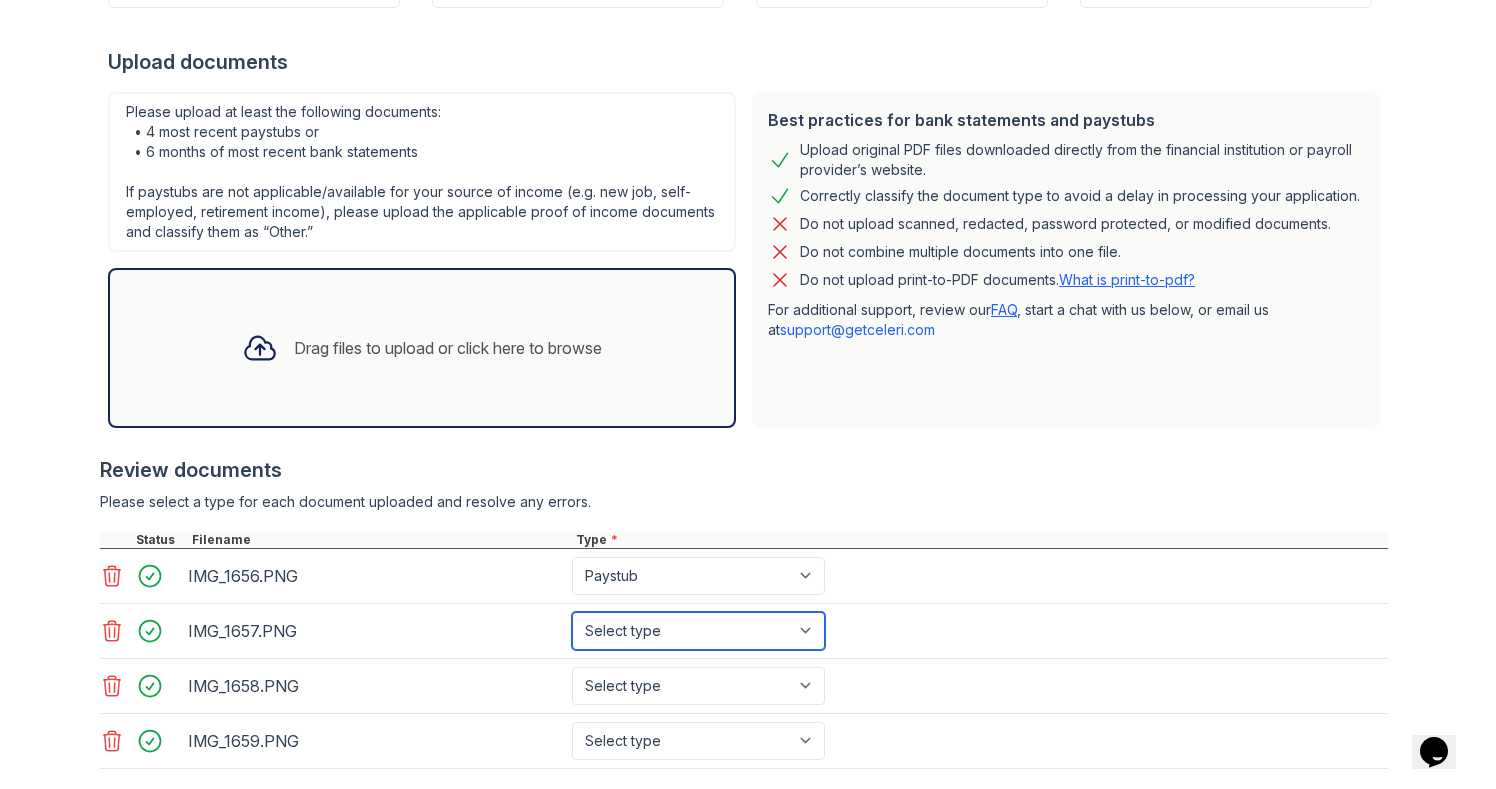 click on "Select type
Paystub
Bank Statement
Offer Letter
Tax Documents
Benefit Award Letter
Investment Account Statement
Other" at bounding box center [698, 631] 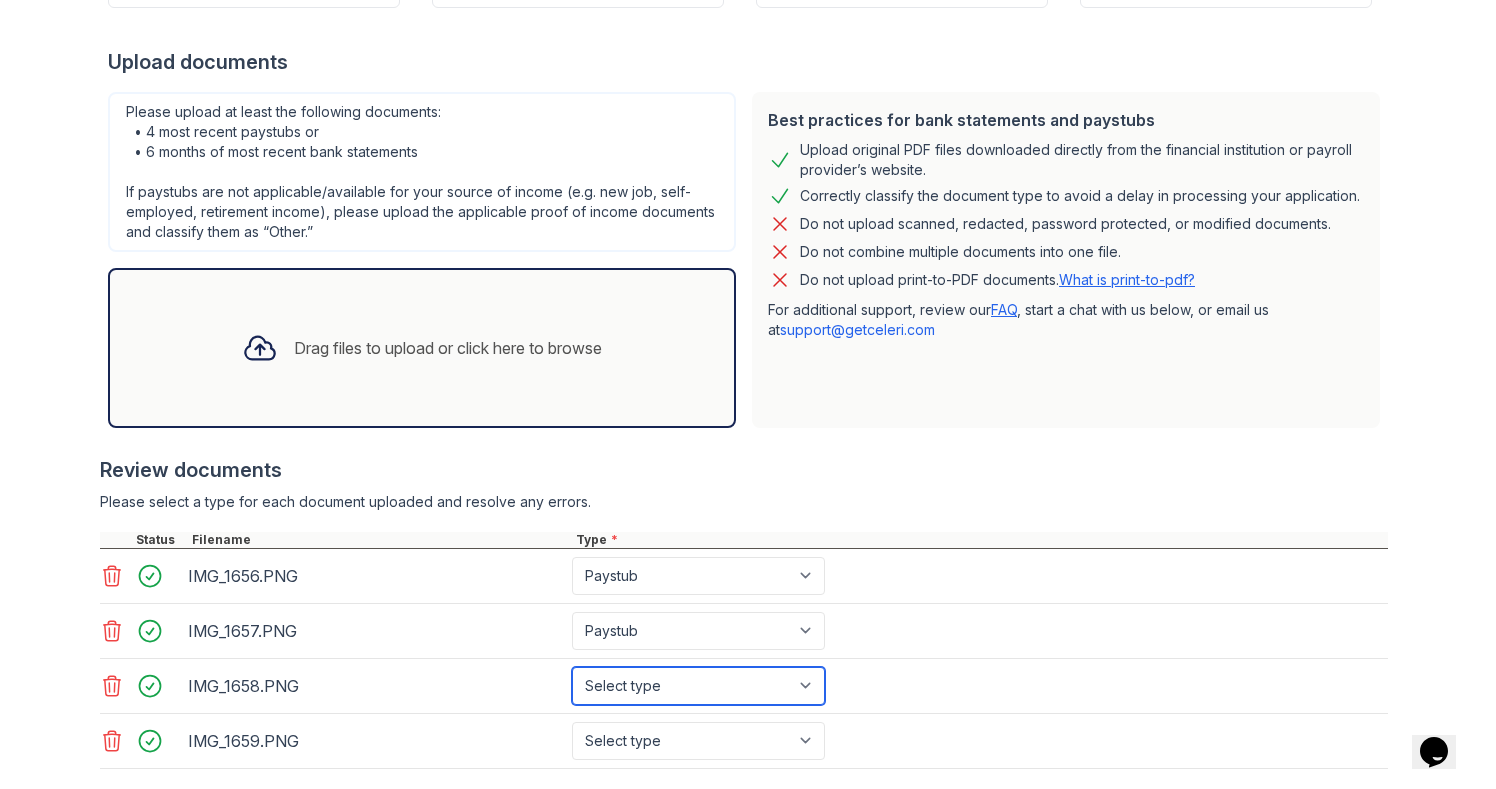 click on "Select type
Paystub
Bank Statement
Offer Letter
Tax Documents
Benefit Award Letter
Investment Account Statement
Other" at bounding box center [698, 686] 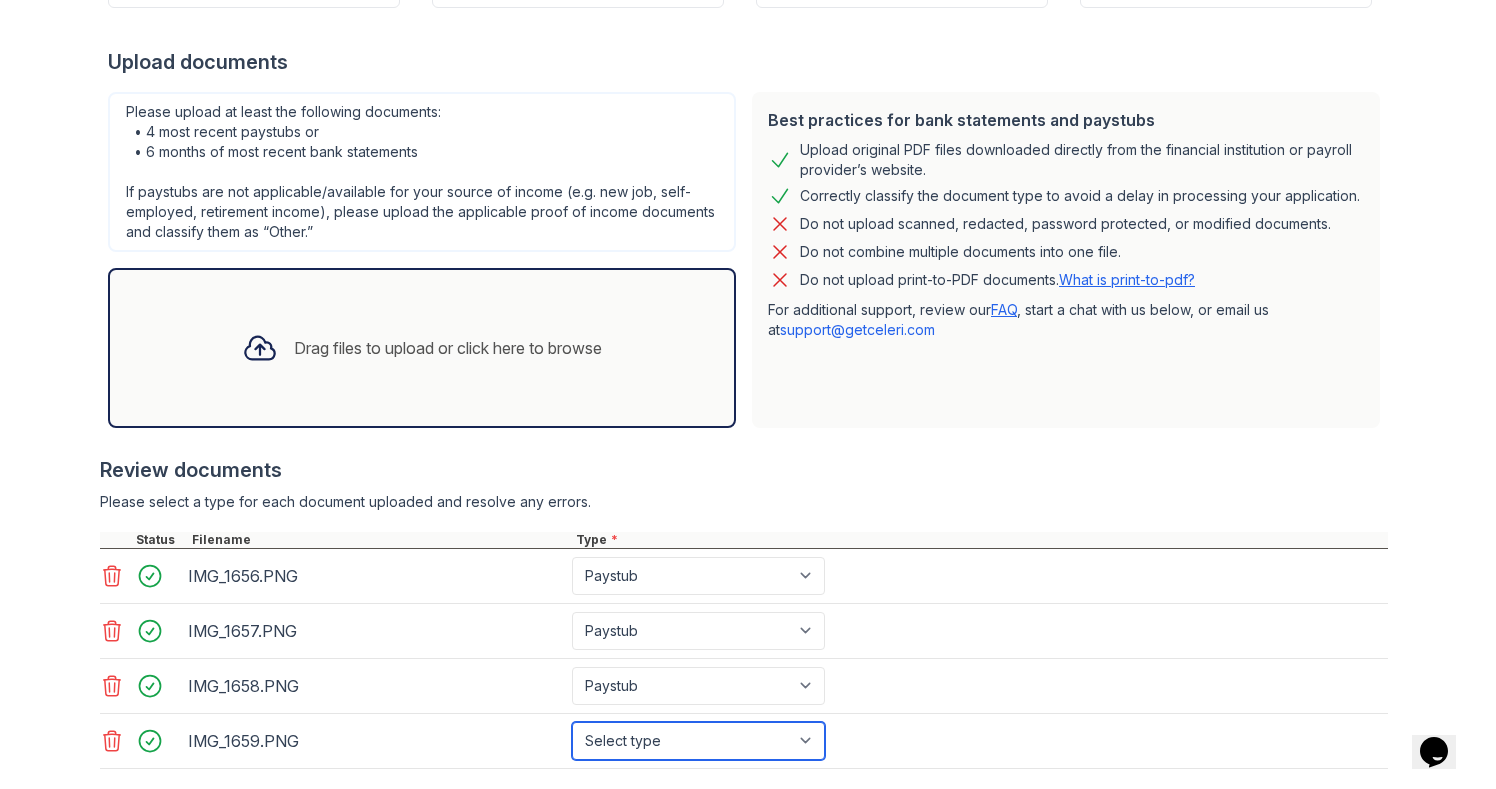 click on "Select type
Paystub
Bank Statement
Offer Letter
Tax Documents
Benefit Award Letter
Investment Account Statement
Other" at bounding box center (698, 741) 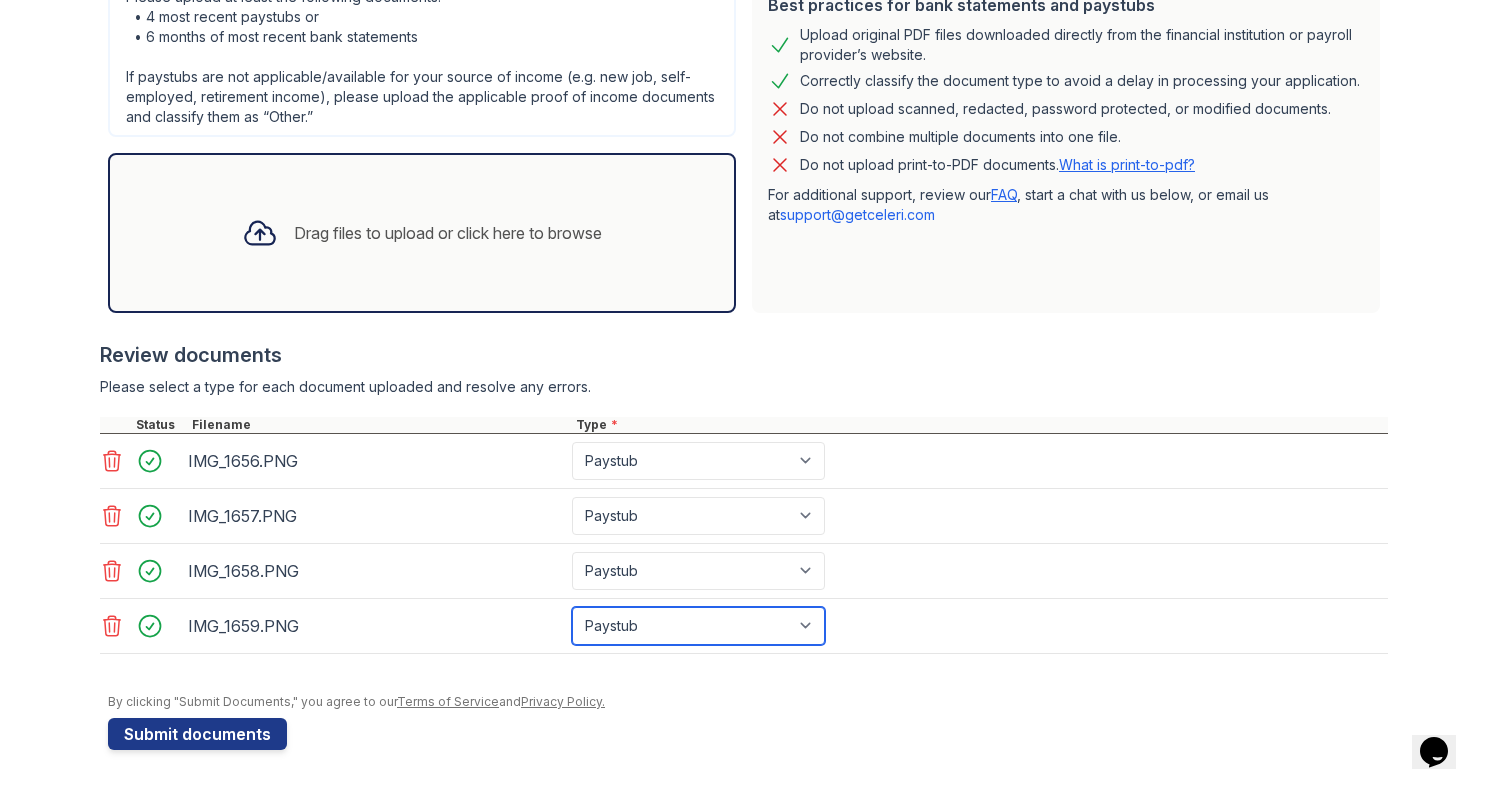 scroll, scrollTop: 476, scrollLeft: 0, axis: vertical 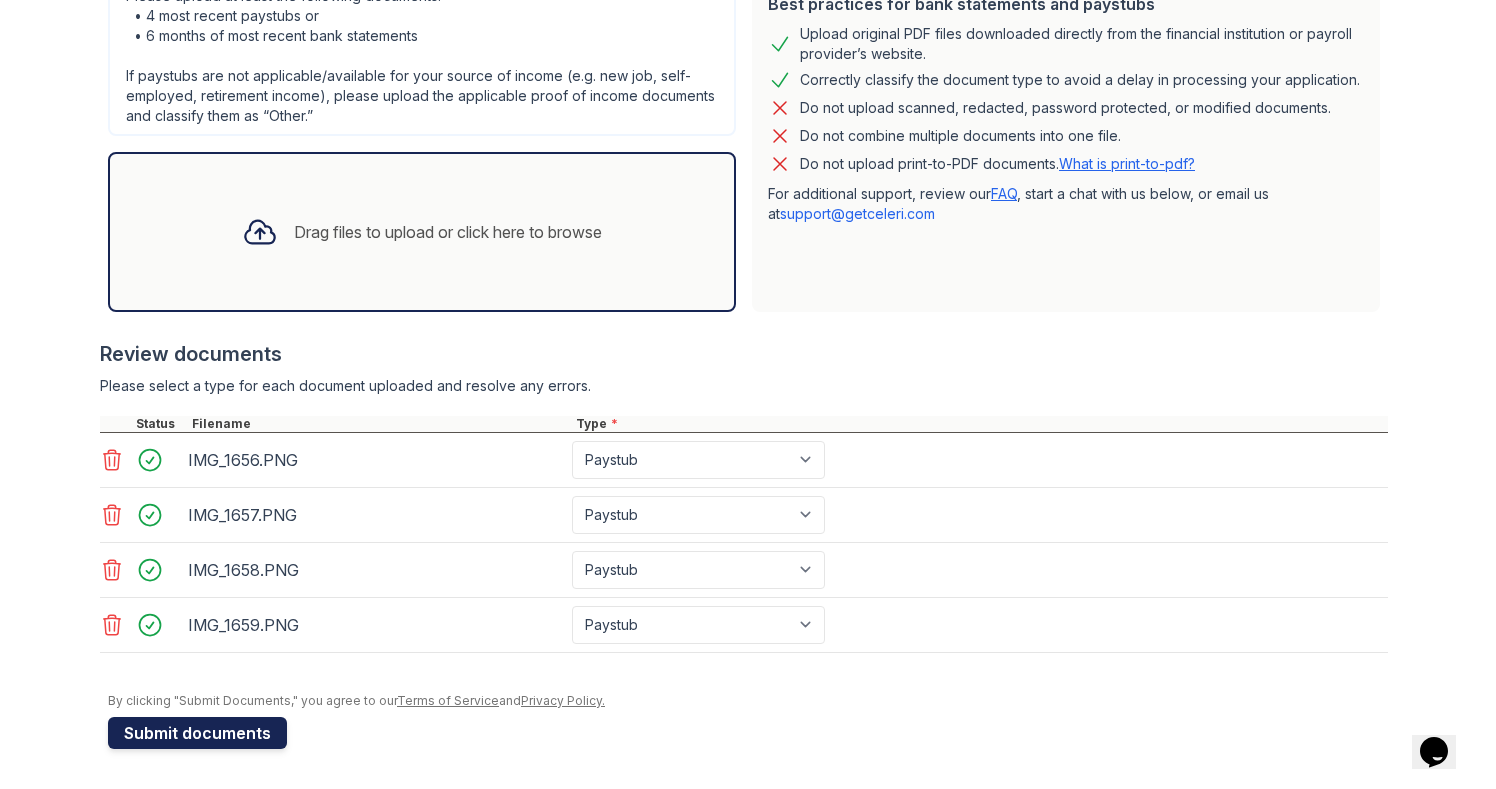 click on "Submit documents" at bounding box center [197, 733] 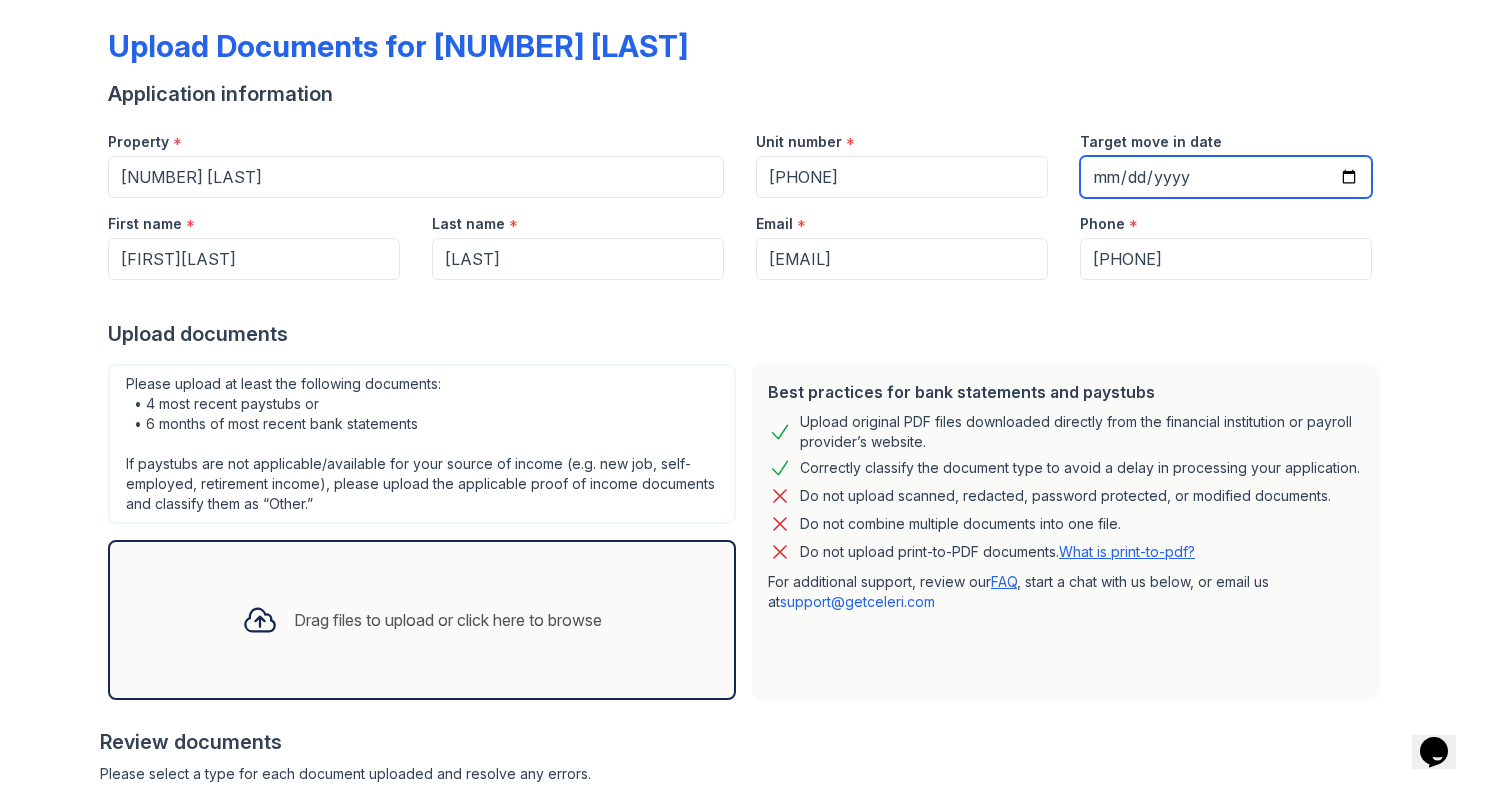 scroll, scrollTop: 0, scrollLeft: 0, axis: both 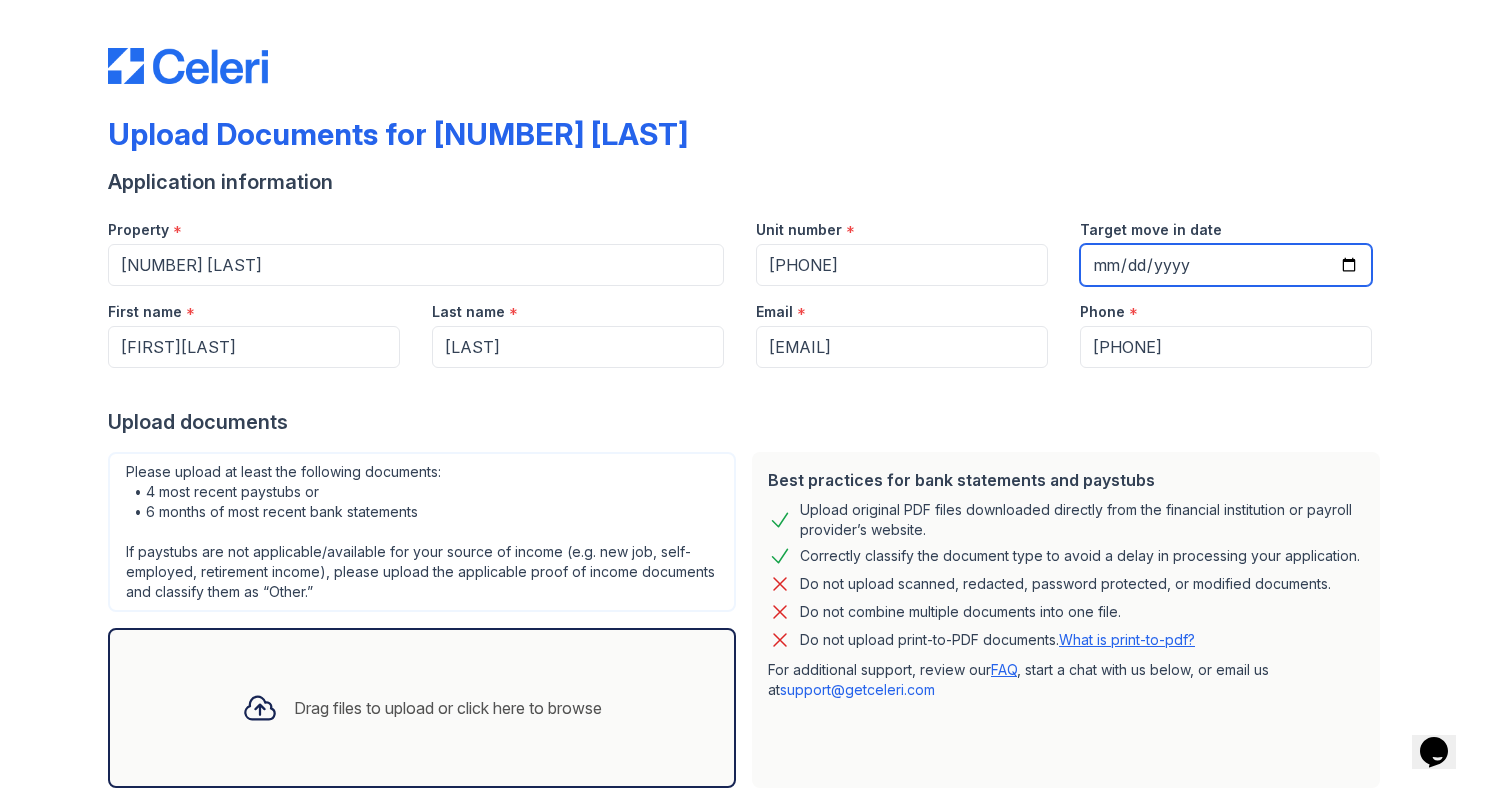 click on "[DATE]" at bounding box center (1226, 265) 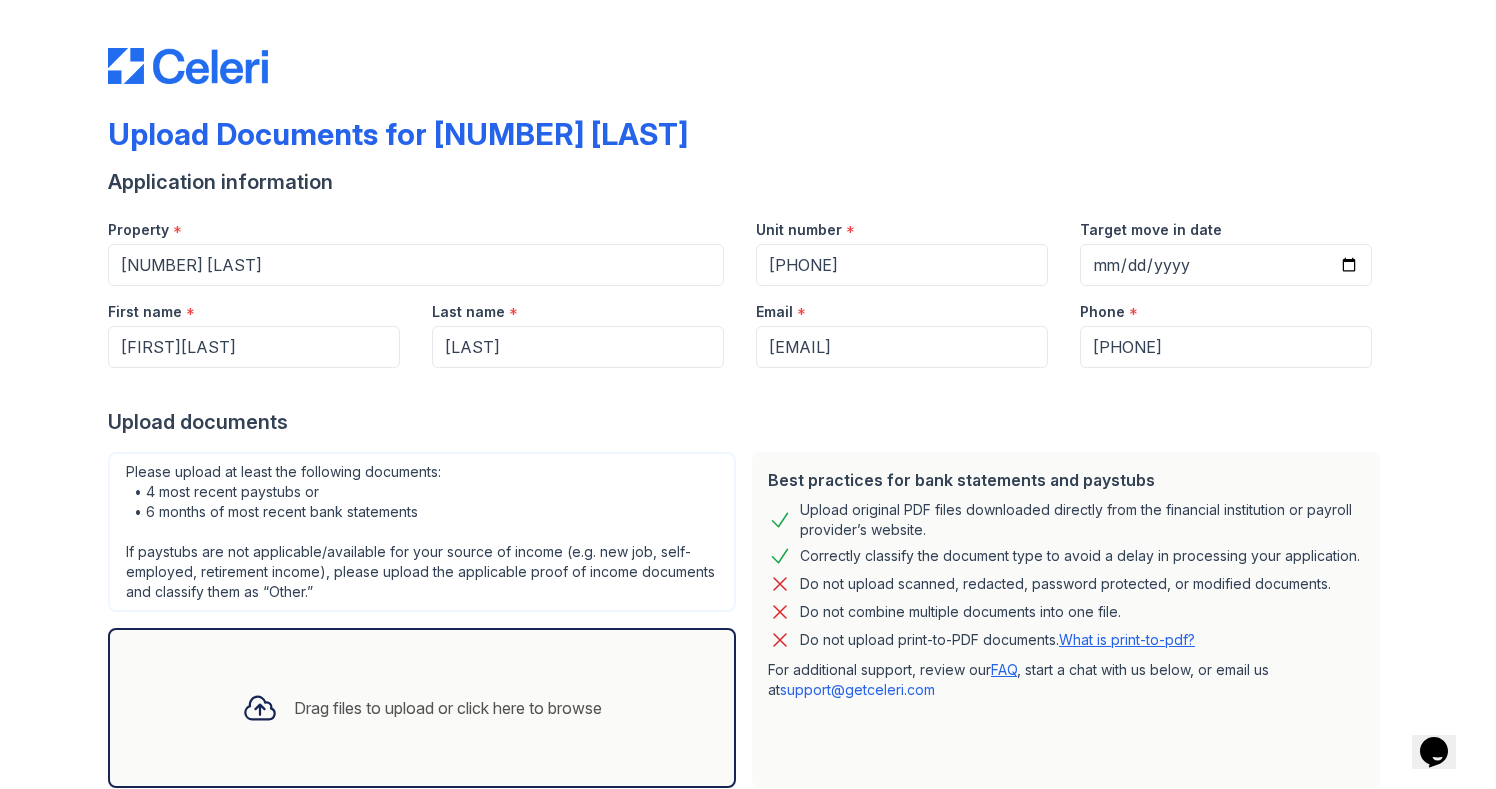 click on "Upload documents" at bounding box center [748, 422] 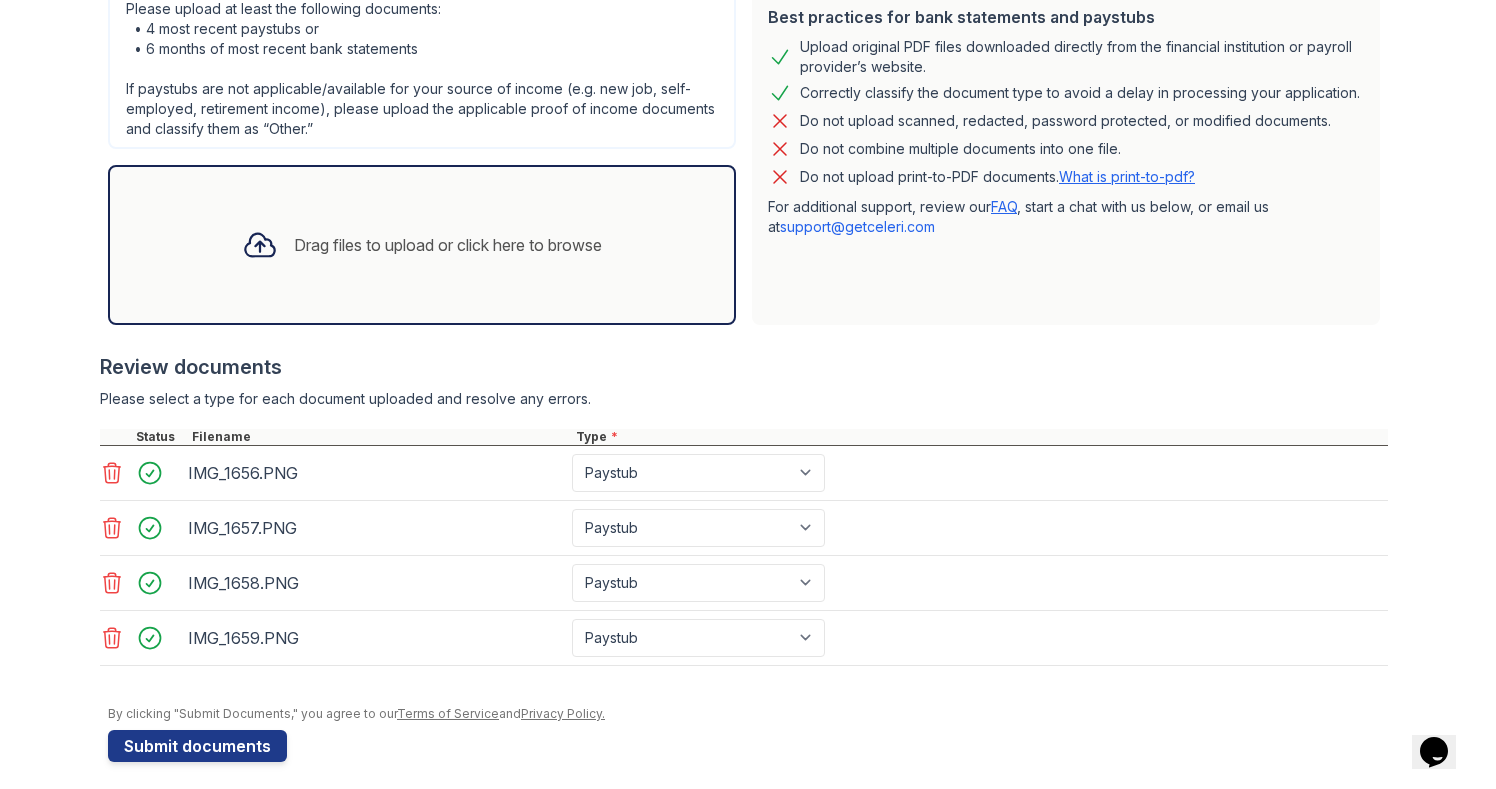 scroll, scrollTop: 476, scrollLeft: 0, axis: vertical 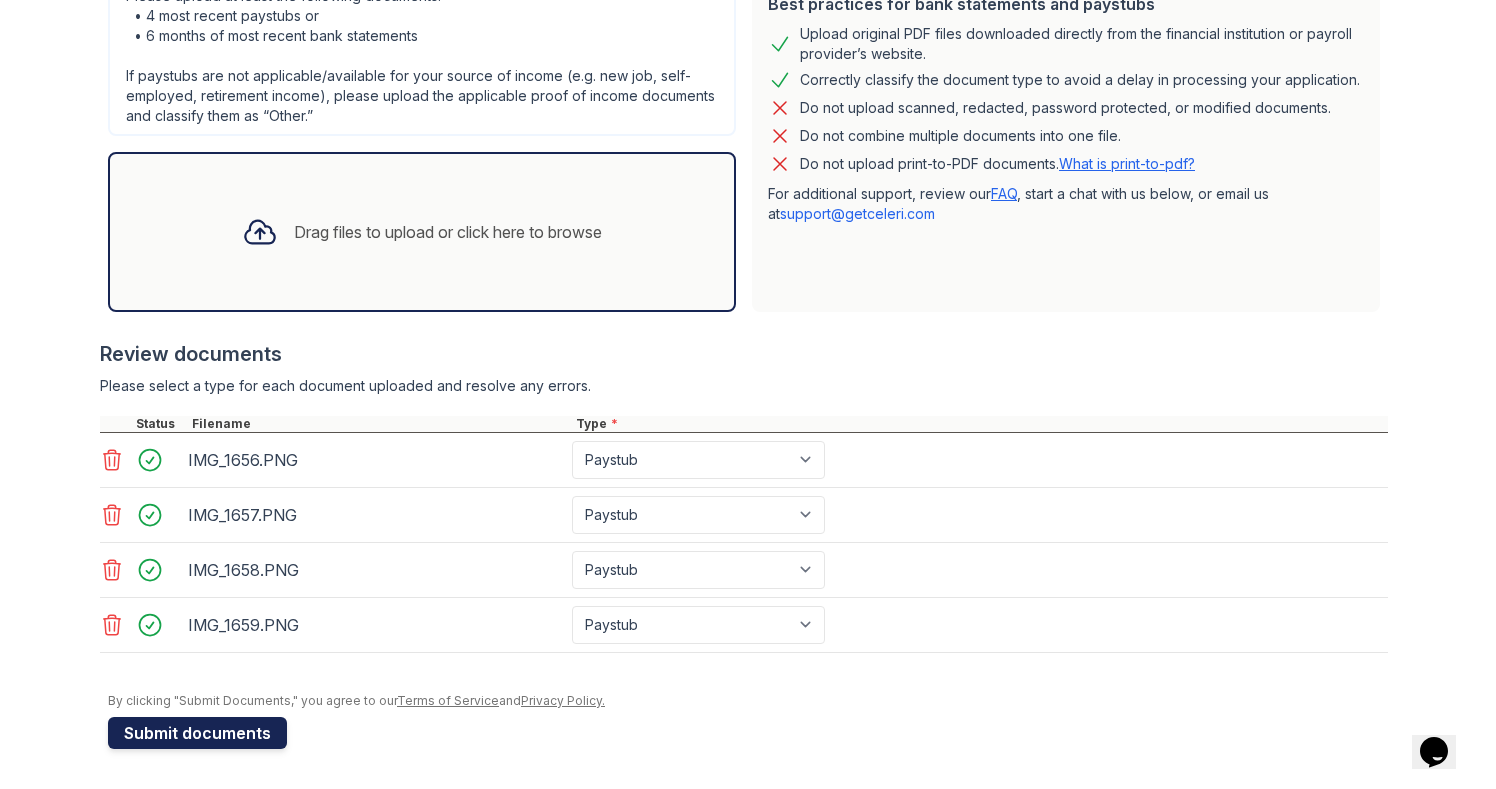 click on "Submit documents" at bounding box center (197, 733) 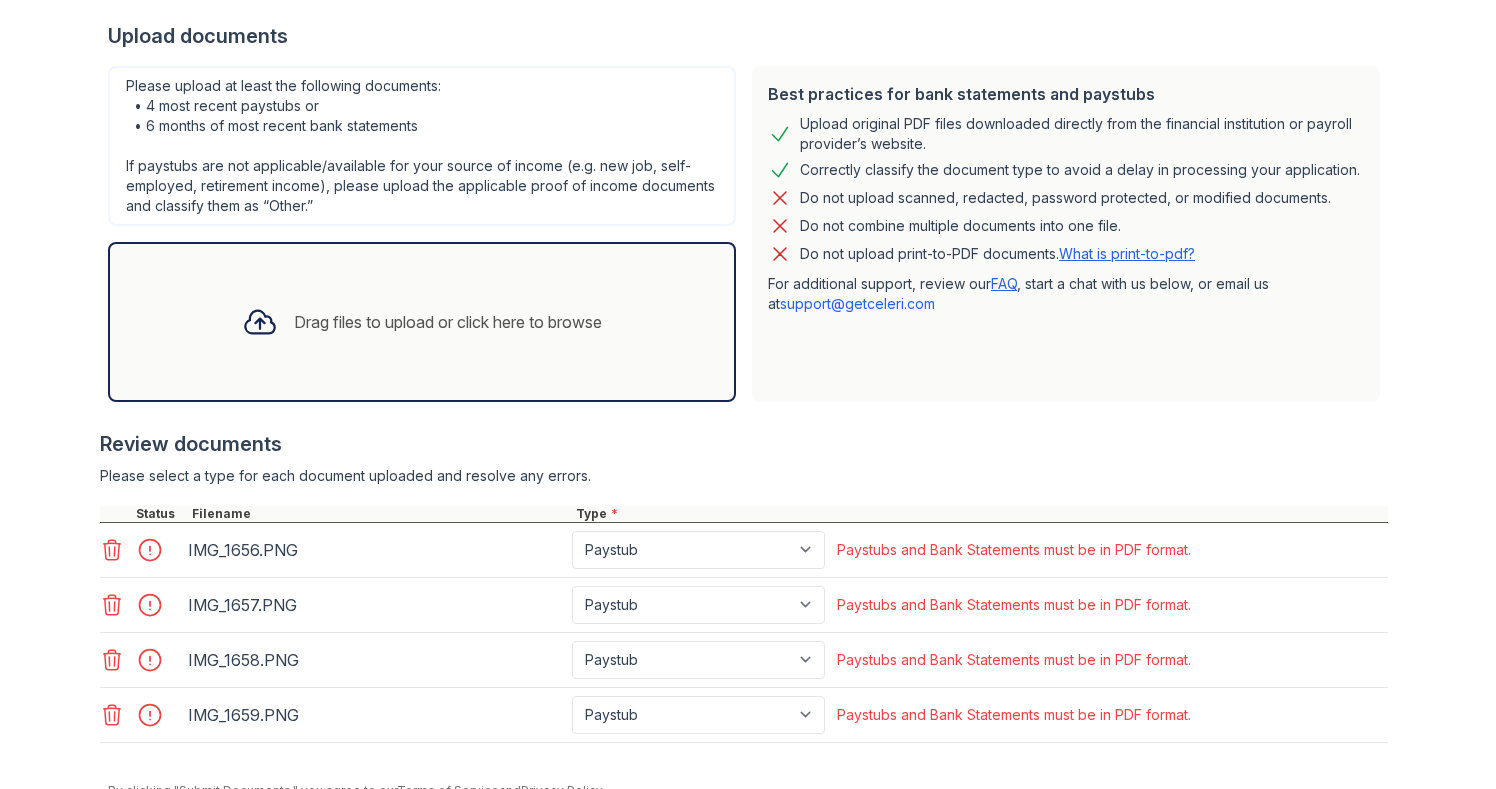 scroll, scrollTop: 532, scrollLeft: 0, axis: vertical 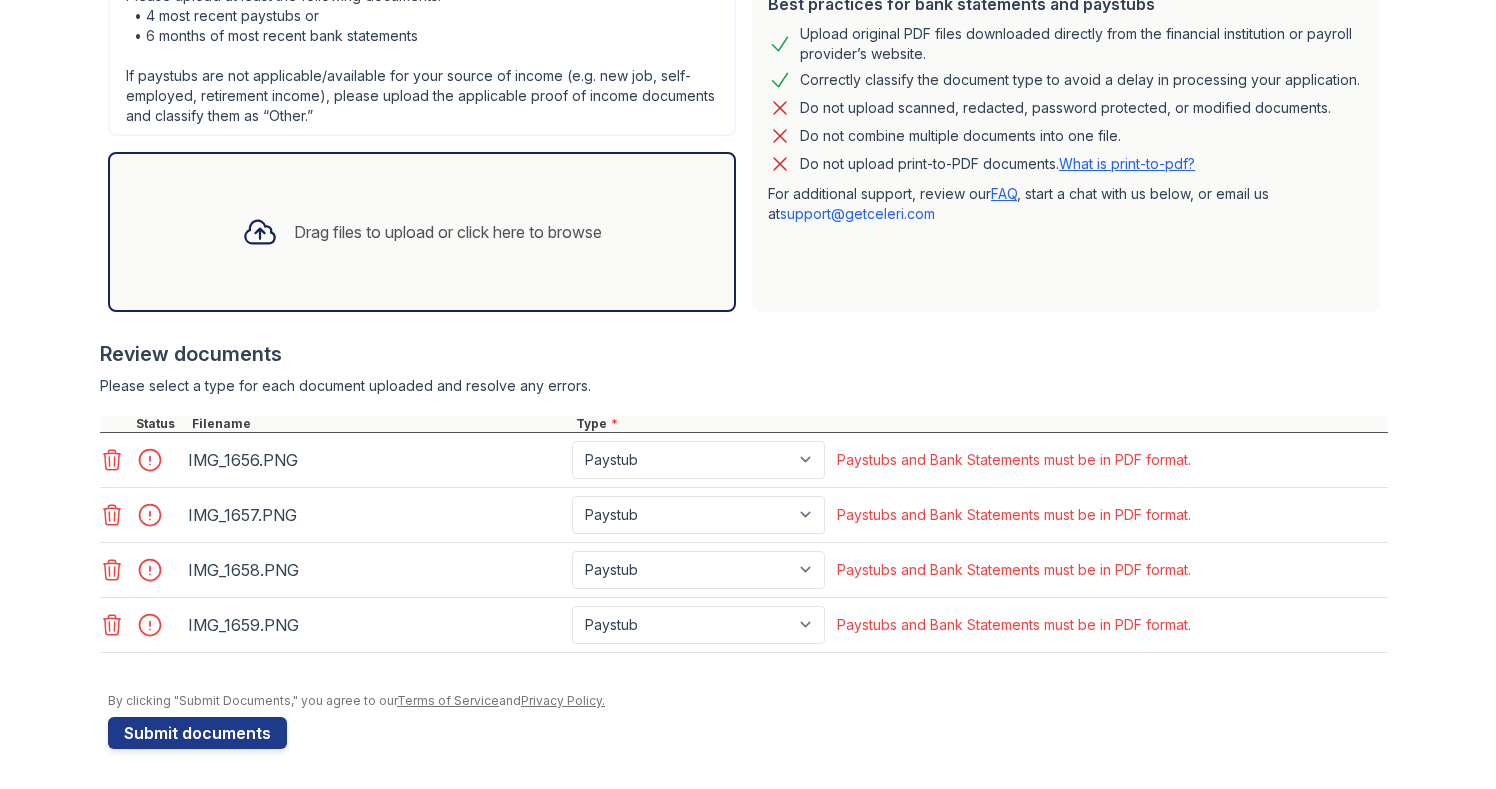 click 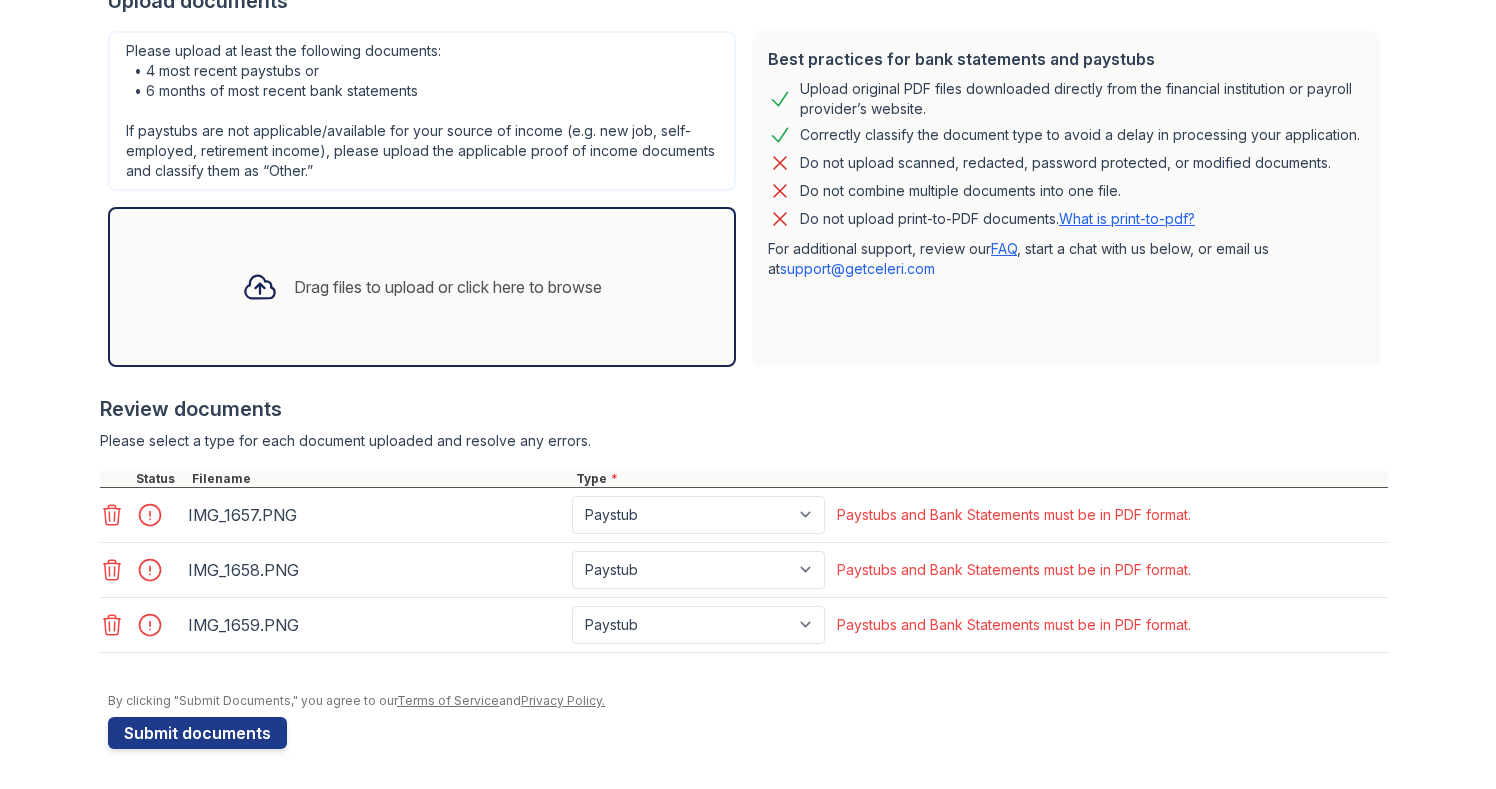 click 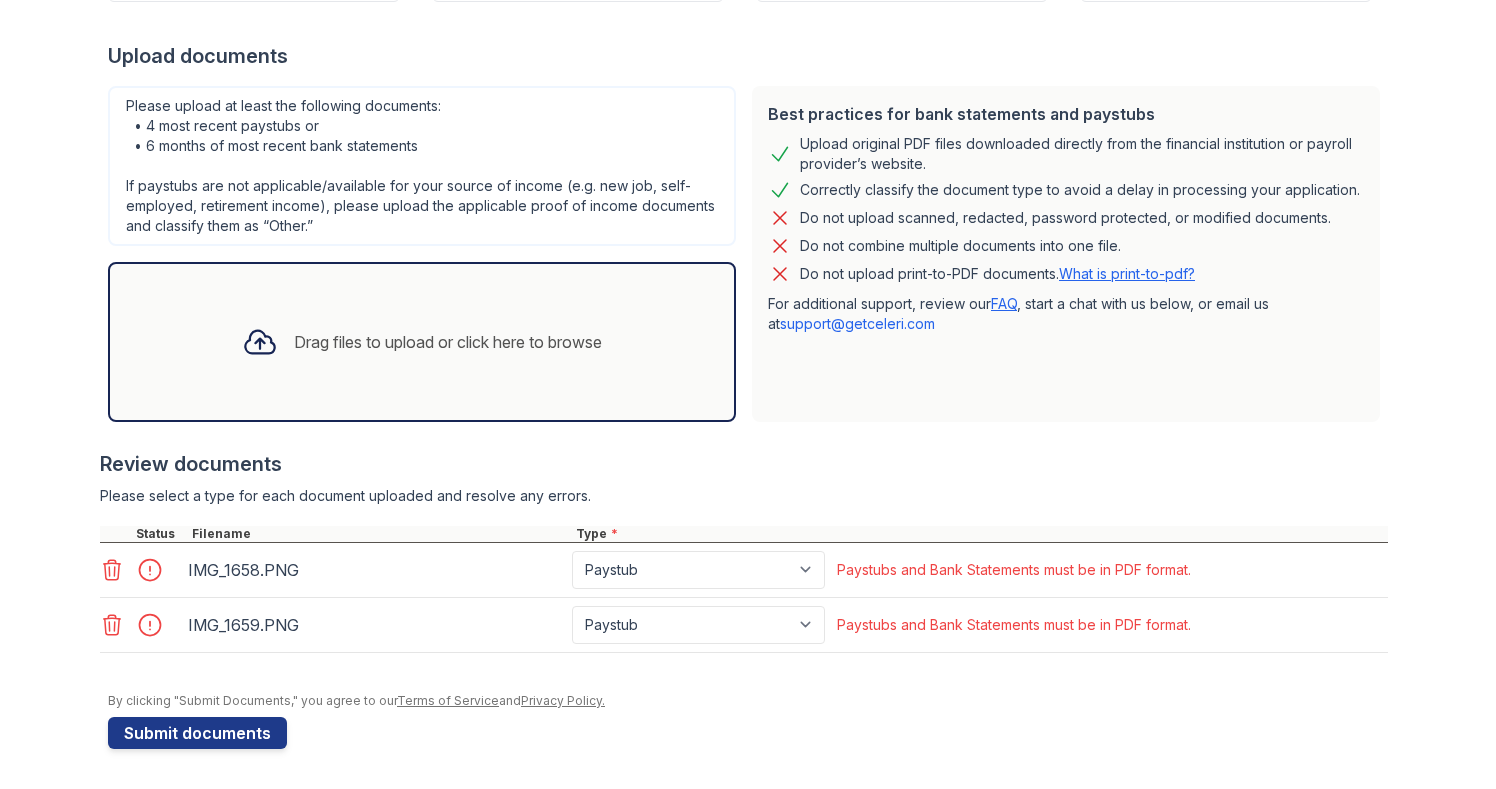 click 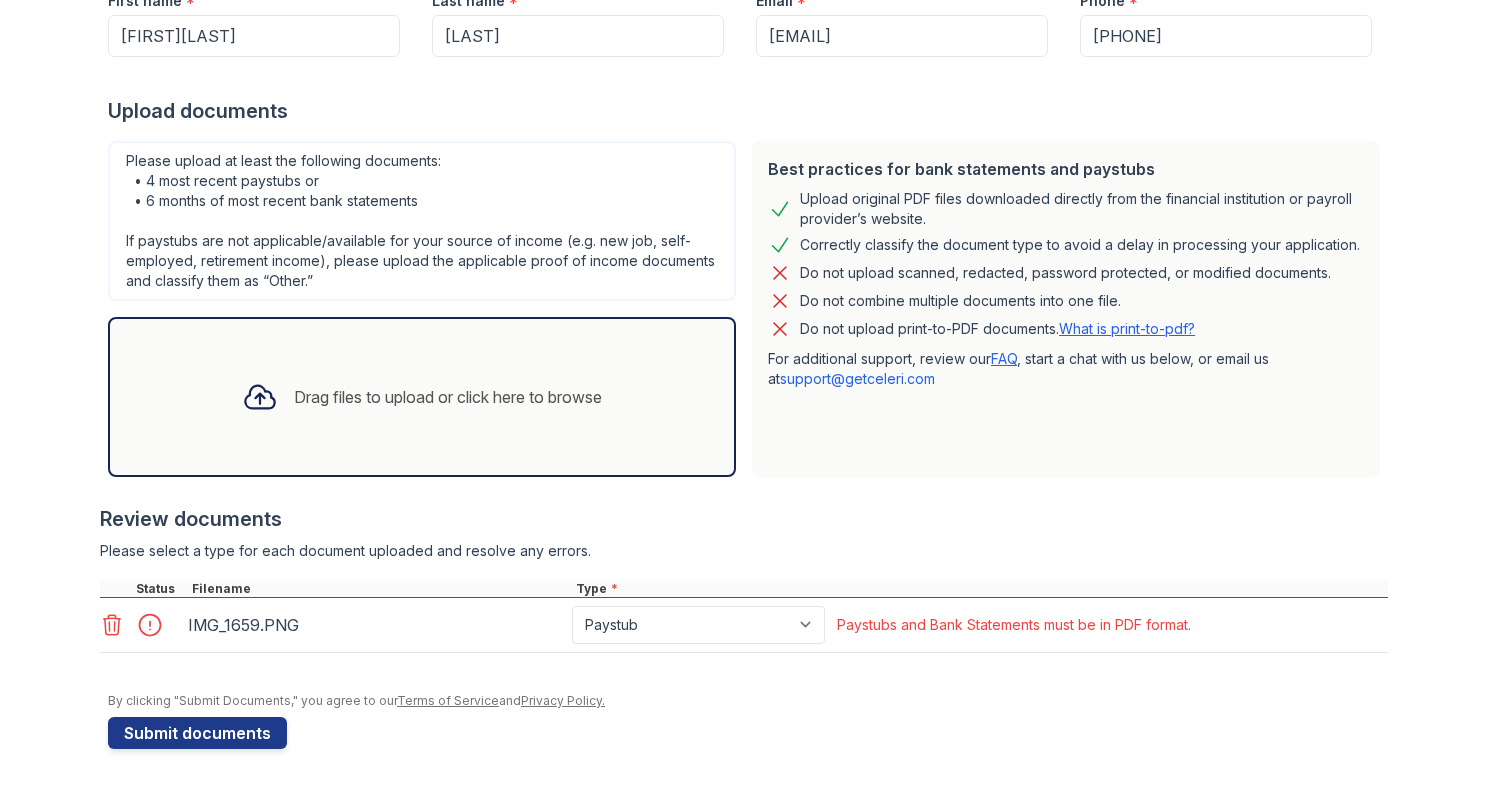 click 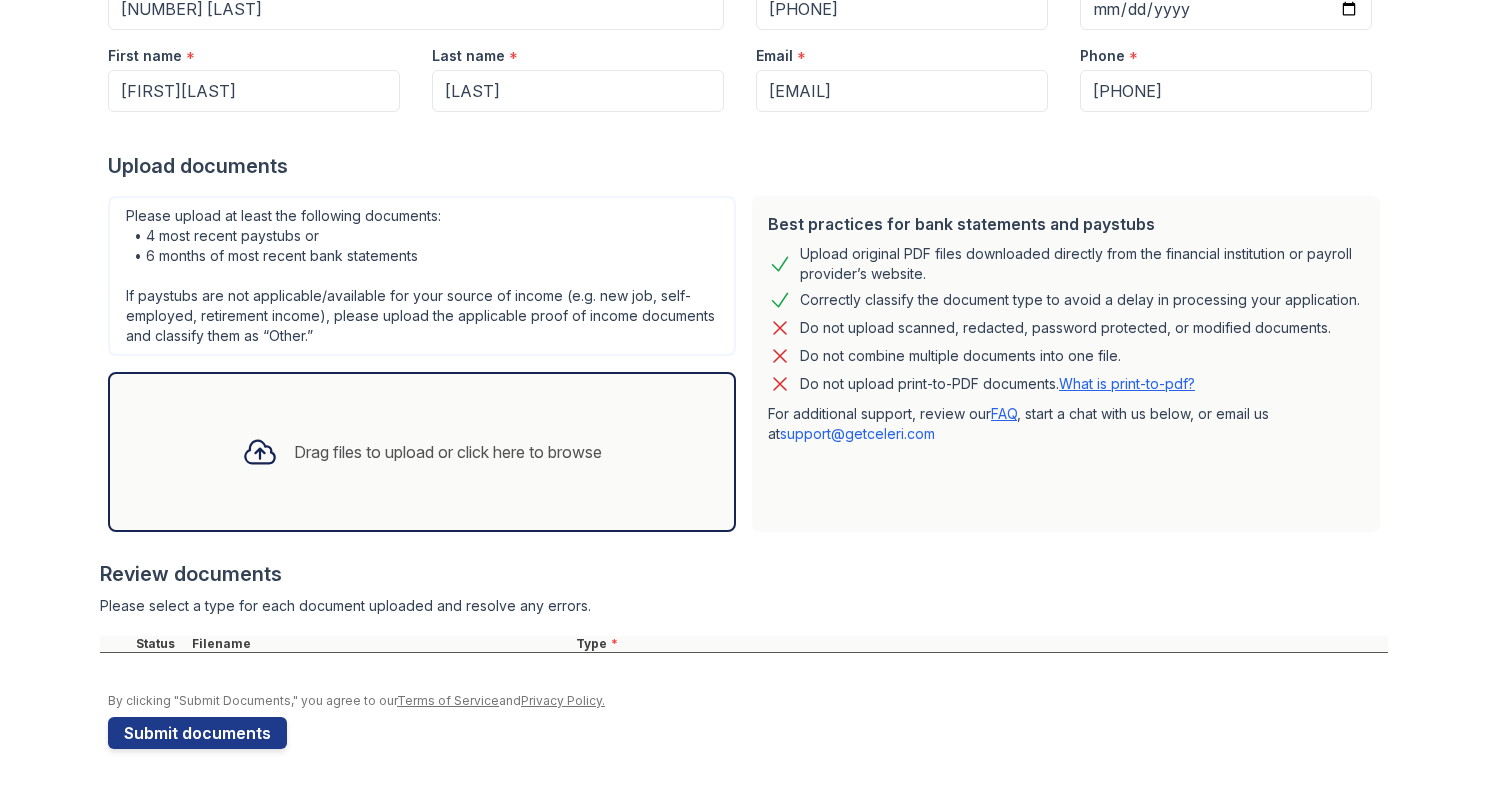 scroll, scrollTop: 312, scrollLeft: 0, axis: vertical 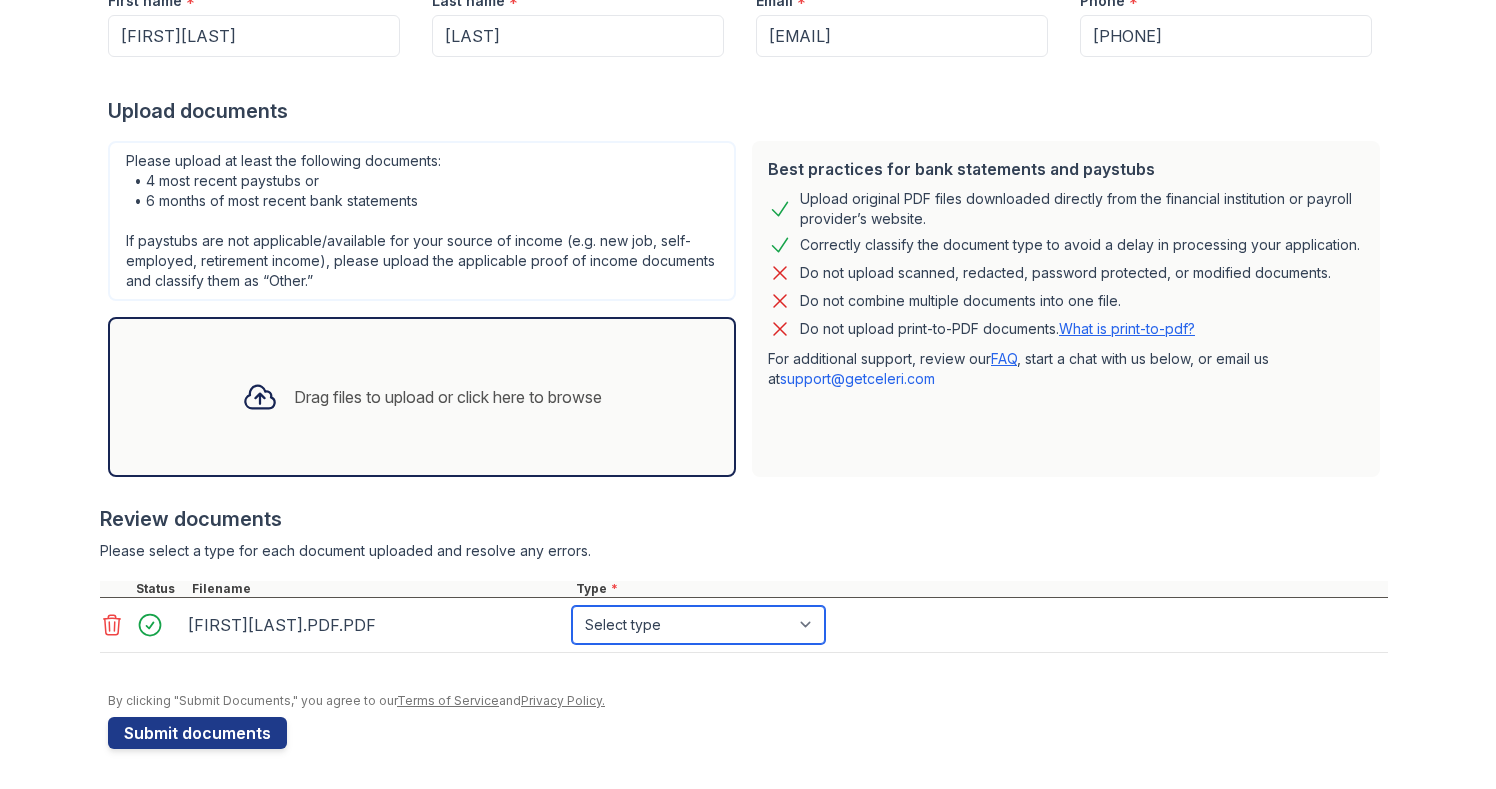 click on "Select type
Paystub
Bank Statement
Offer Letter
Tax Documents
Benefit Award Letter
Investment Account Statement
Other" at bounding box center [698, 625] 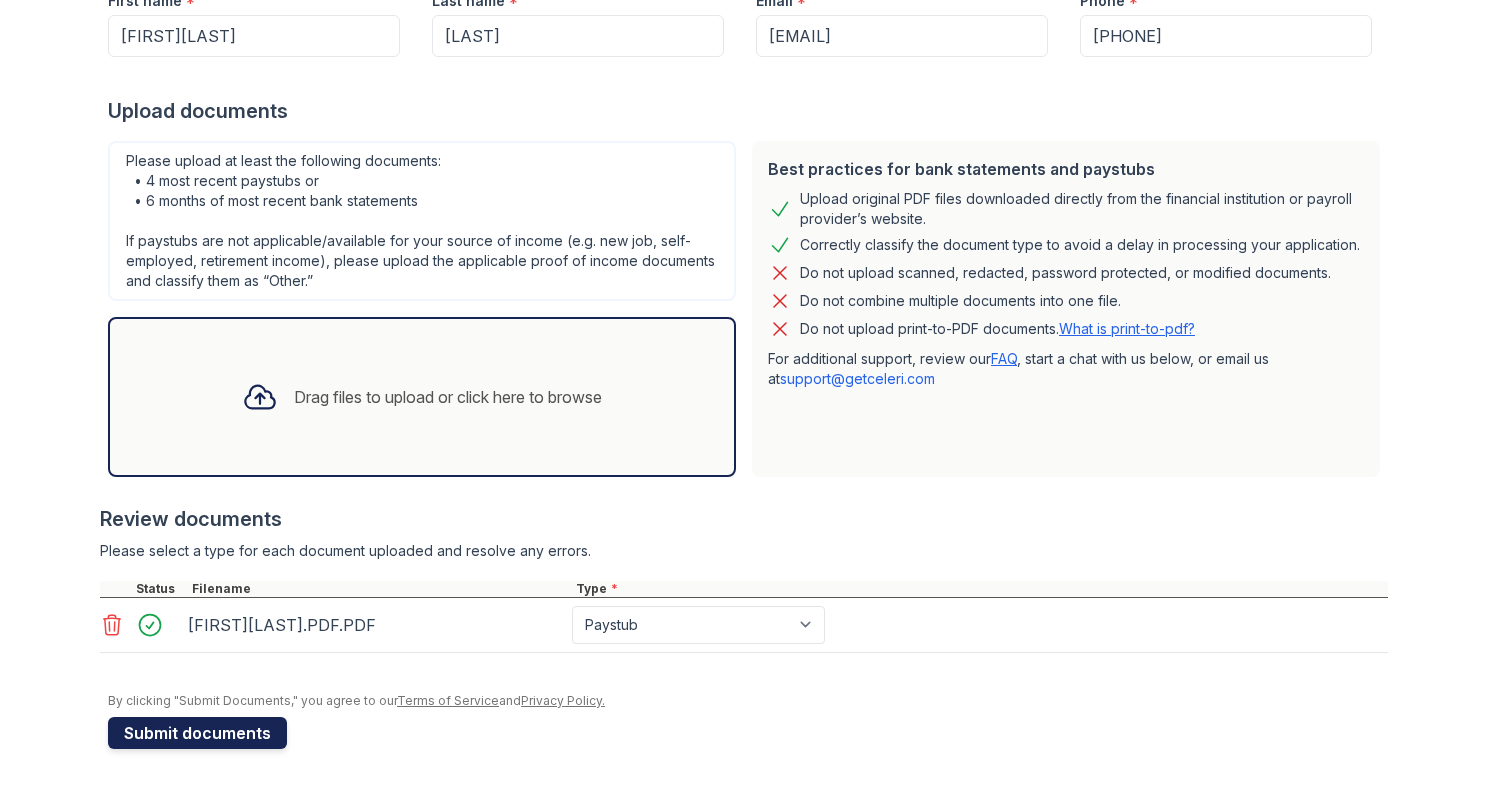 click on "Submit documents" at bounding box center [197, 733] 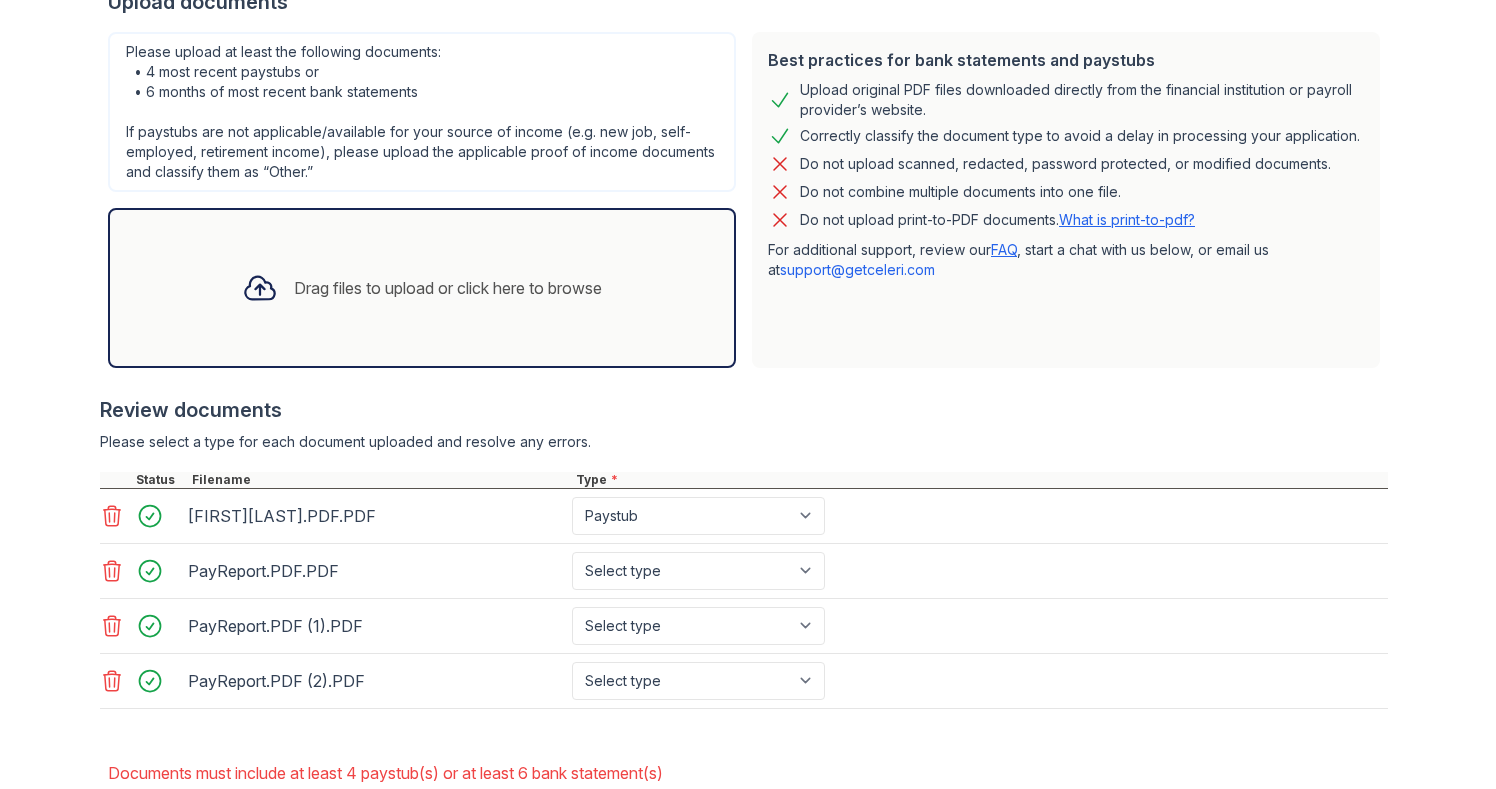 scroll, scrollTop: 596, scrollLeft: 0, axis: vertical 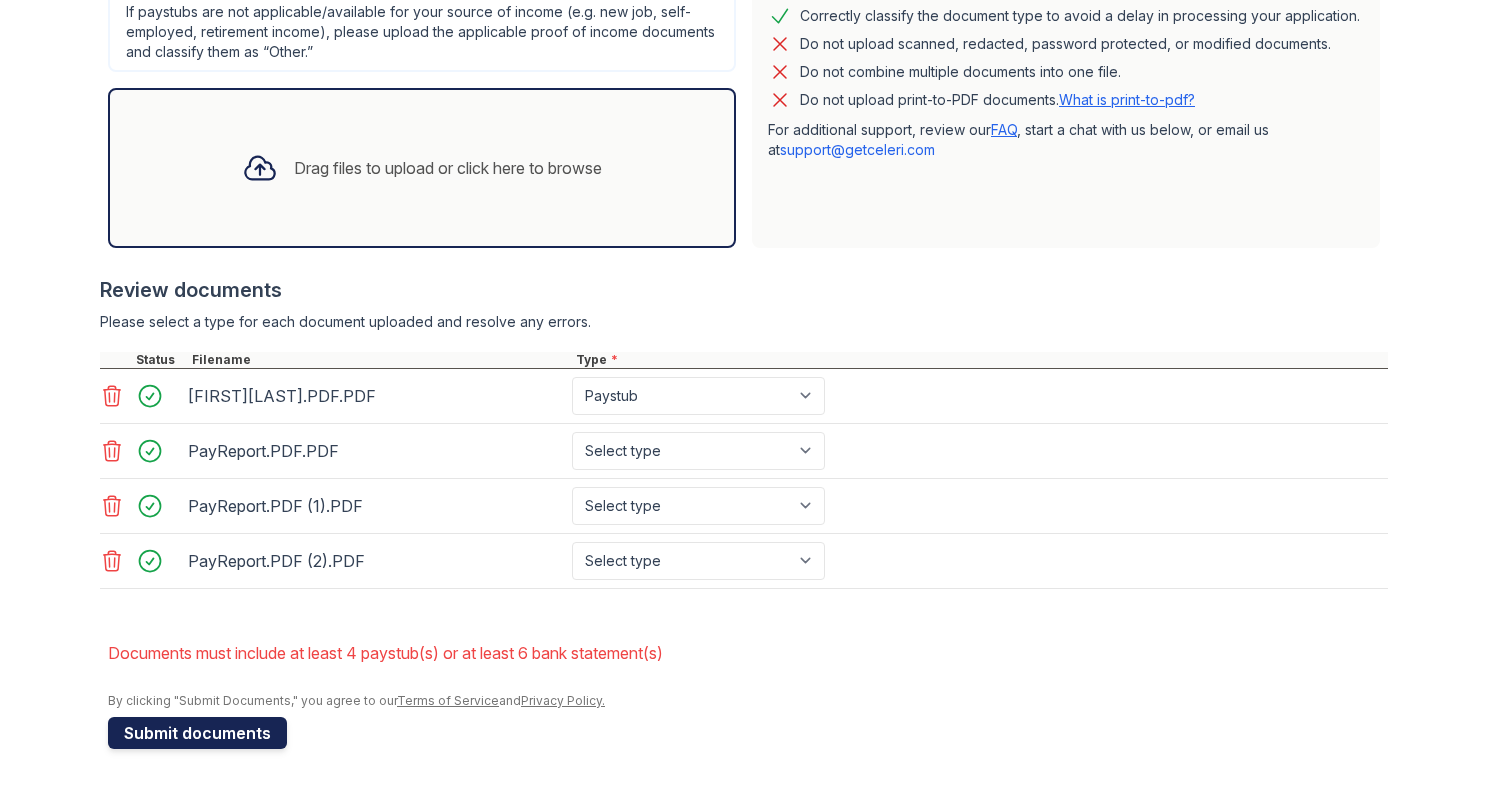 click on "Submit documents" at bounding box center [197, 733] 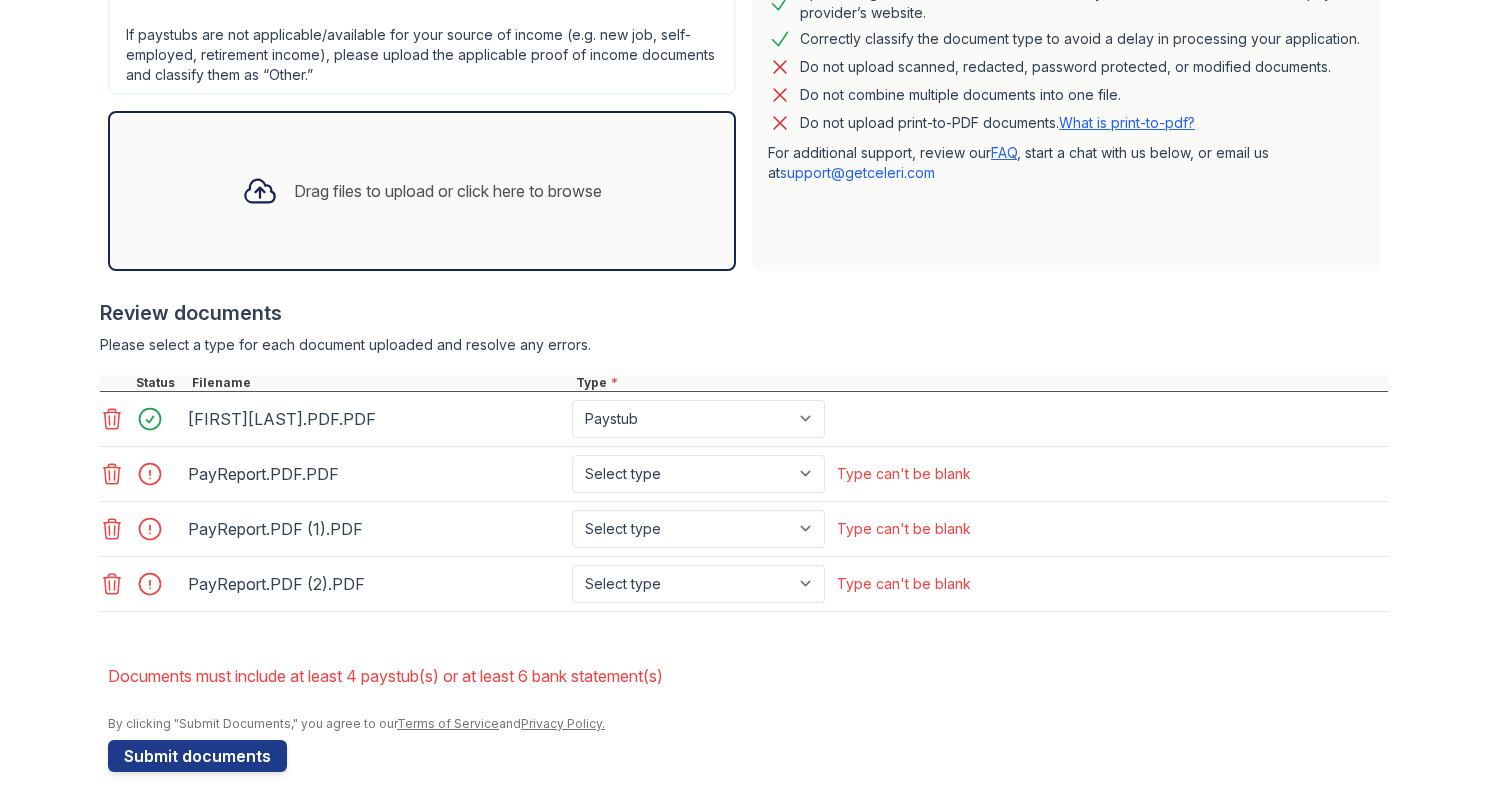 scroll, scrollTop: 578, scrollLeft: 0, axis: vertical 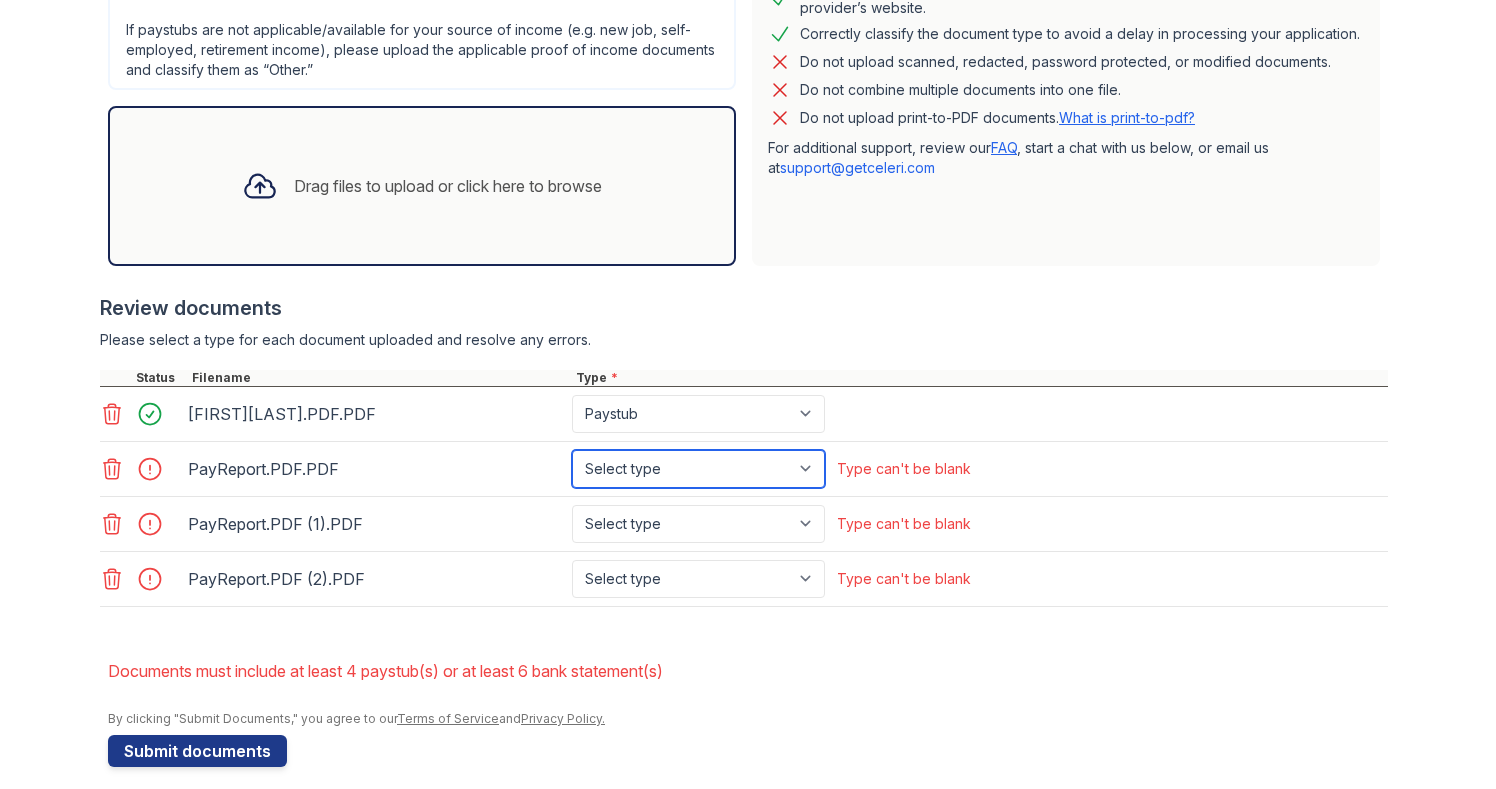 click on "Select type
Paystub
Bank Statement
Offer Letter
Tax Documents
Benefit Award Letter
Investment Account Statement
Other" at bounding box center (698, 469) 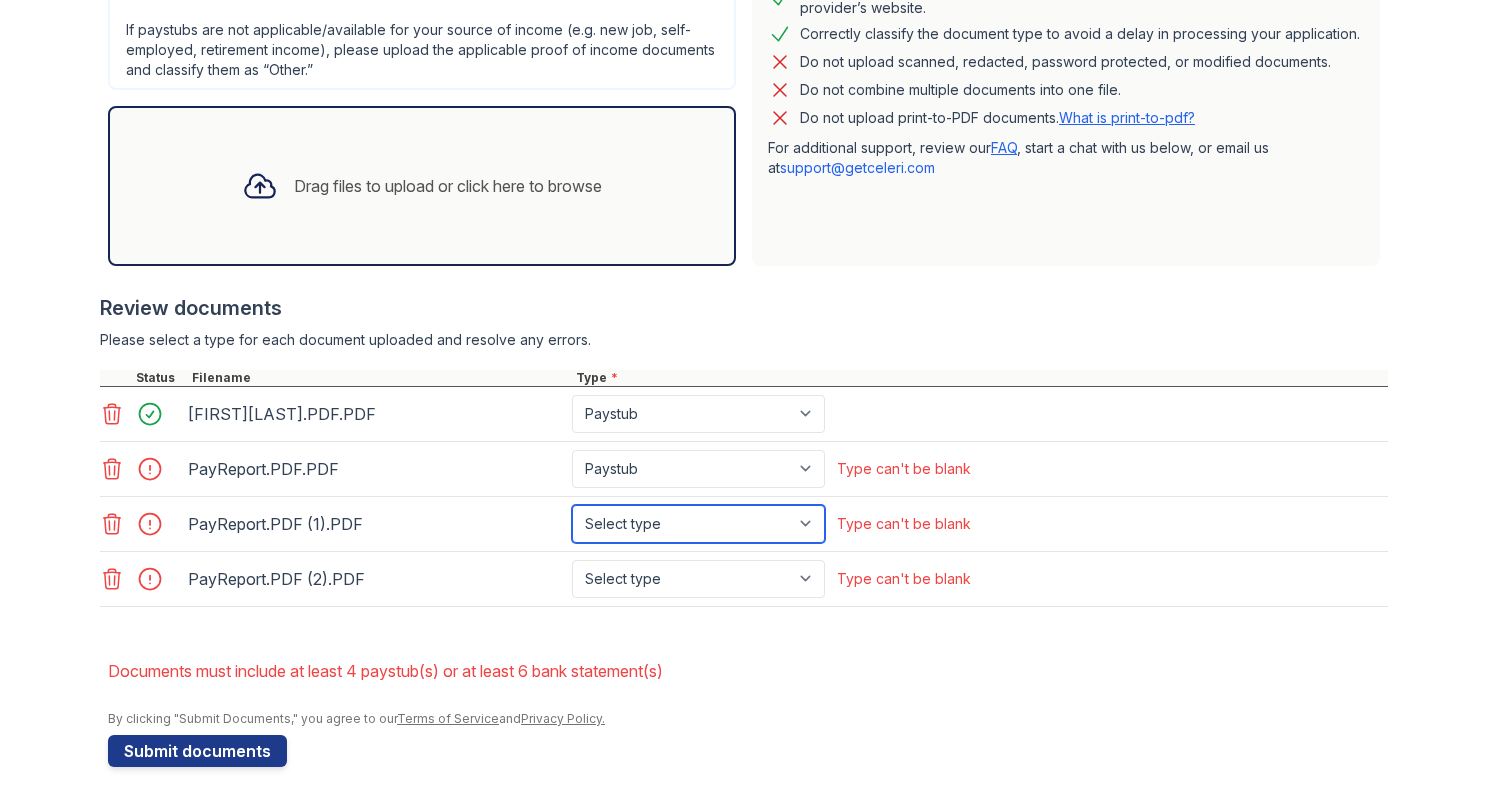 click on "Select type
Paystub
Bank Statement
Offer Letter
Tax Documents
Benefit Award Letter
Investment Account Statement
Other" at bounding box center [698, 524] 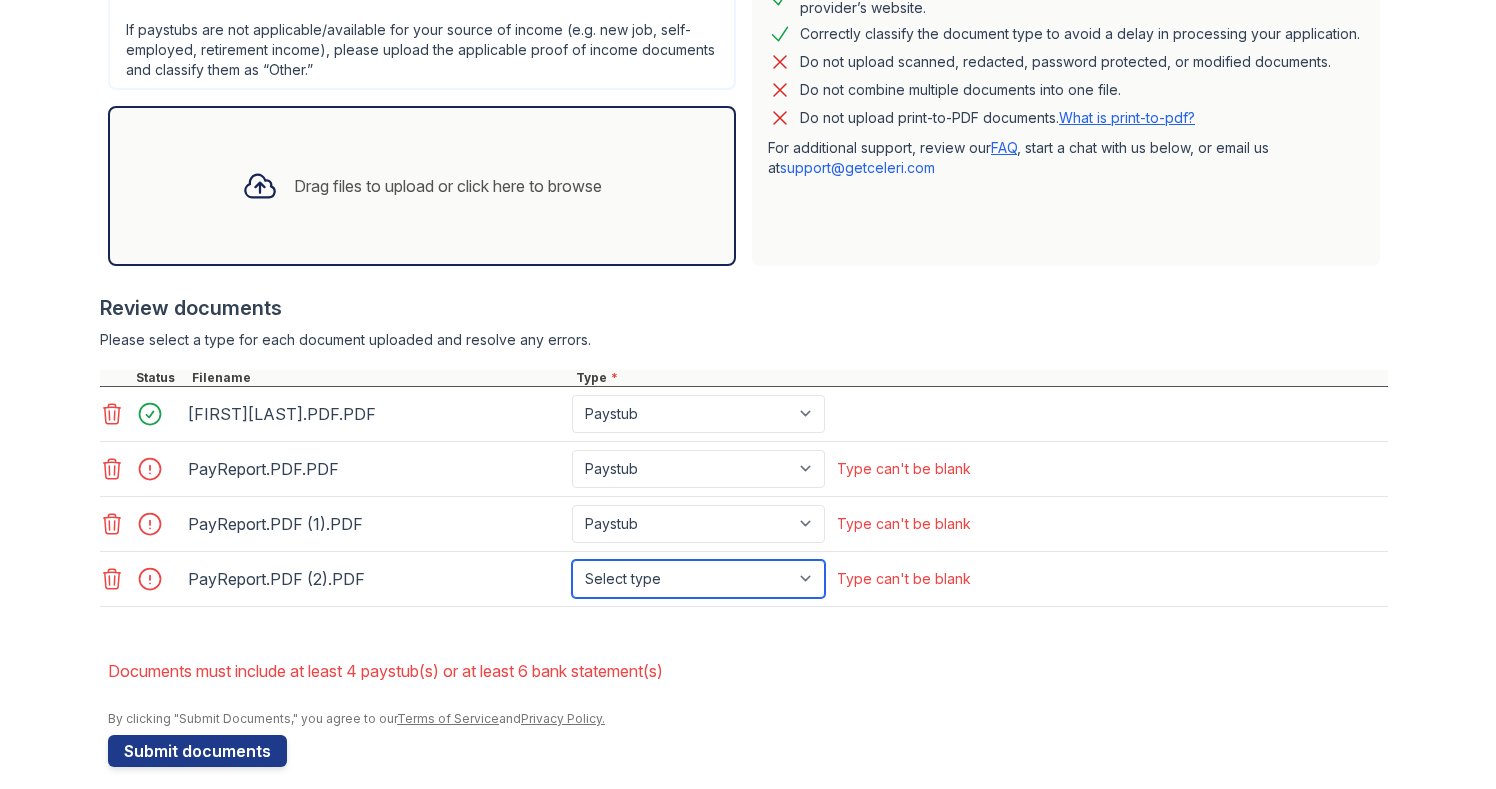 click on "Select type
Paystub
Bank Statement
Offer Letter
Tax Documents
Benefit Award Letter
Investment Account Statement
Other" at bounding box center [698, 579] 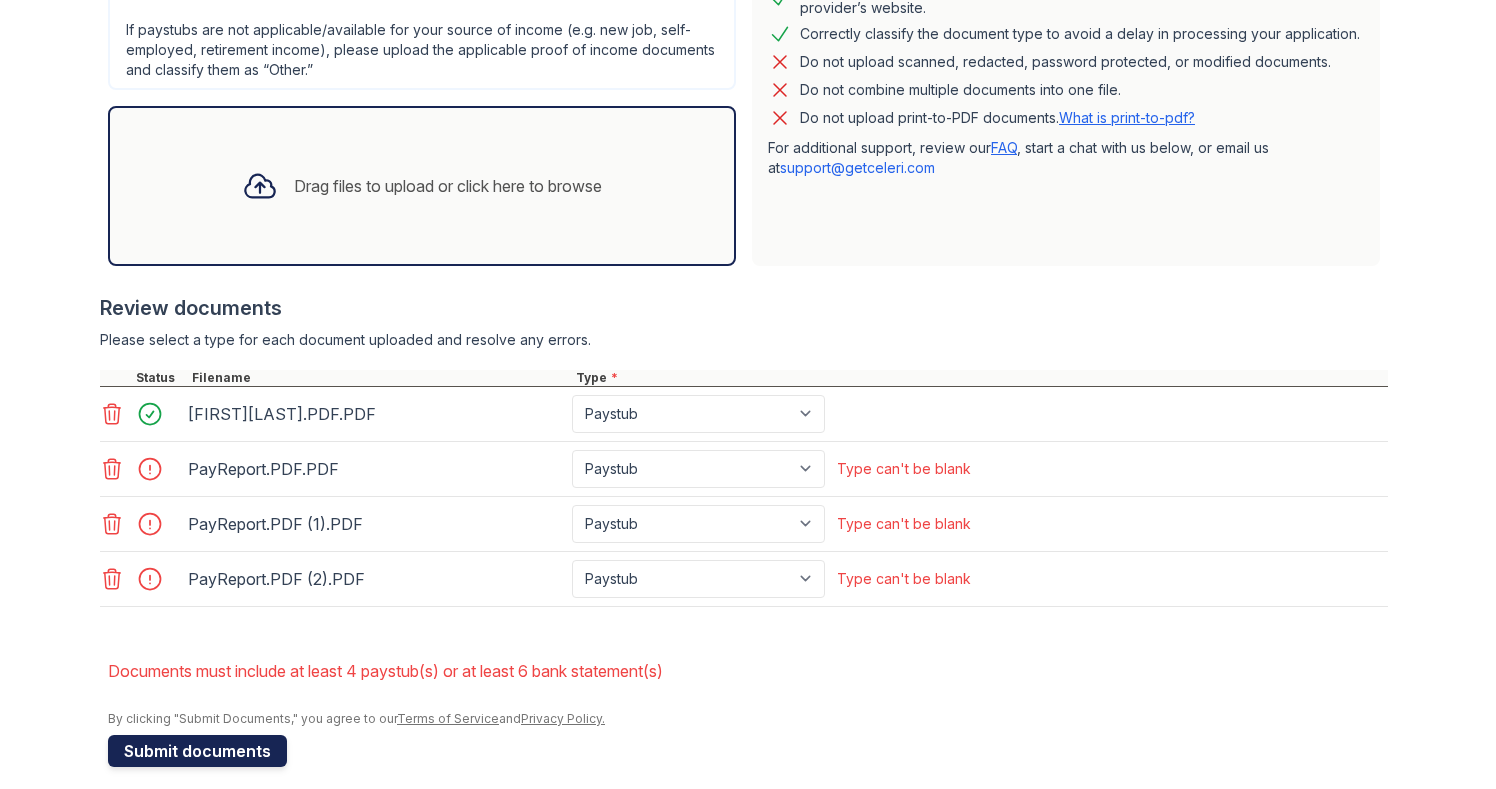 click on "Submit documents" at bounding box center (197, 751) 